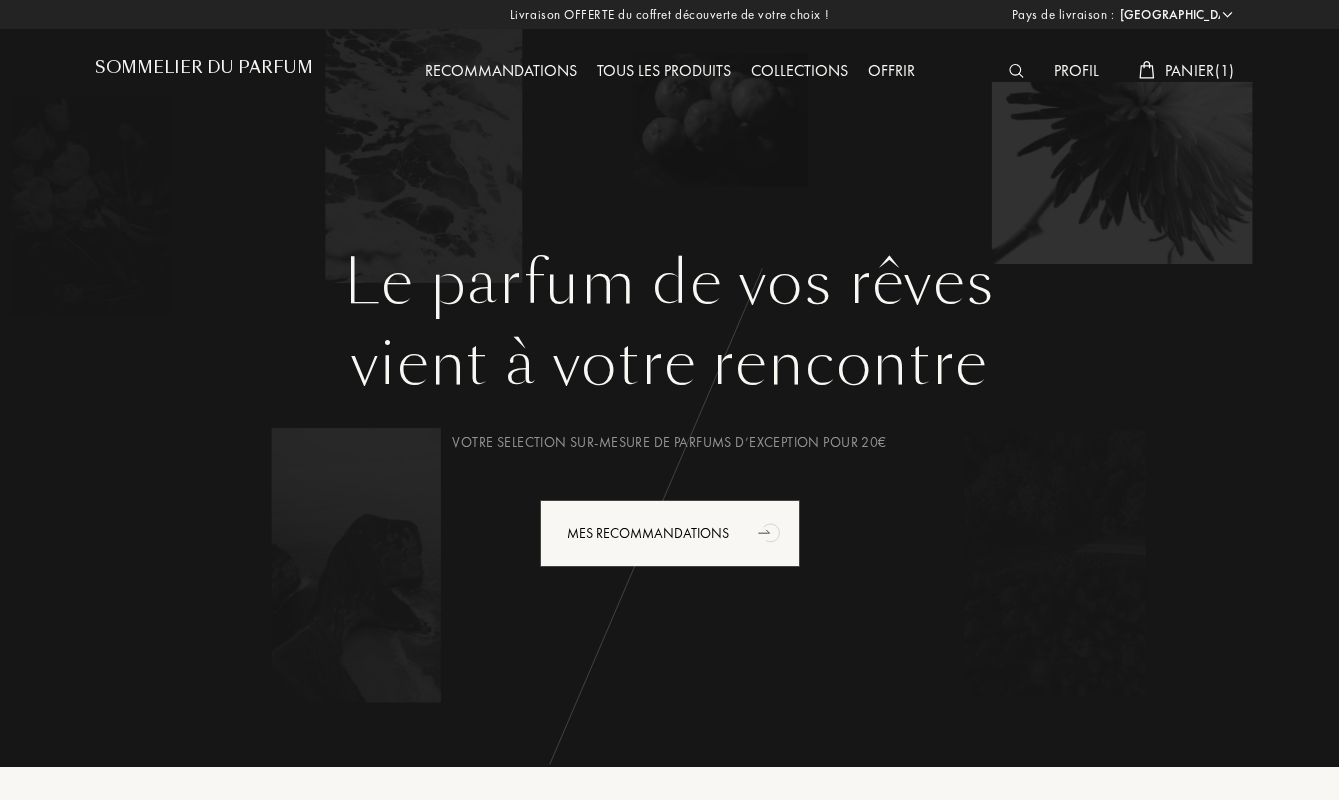select on "FR" 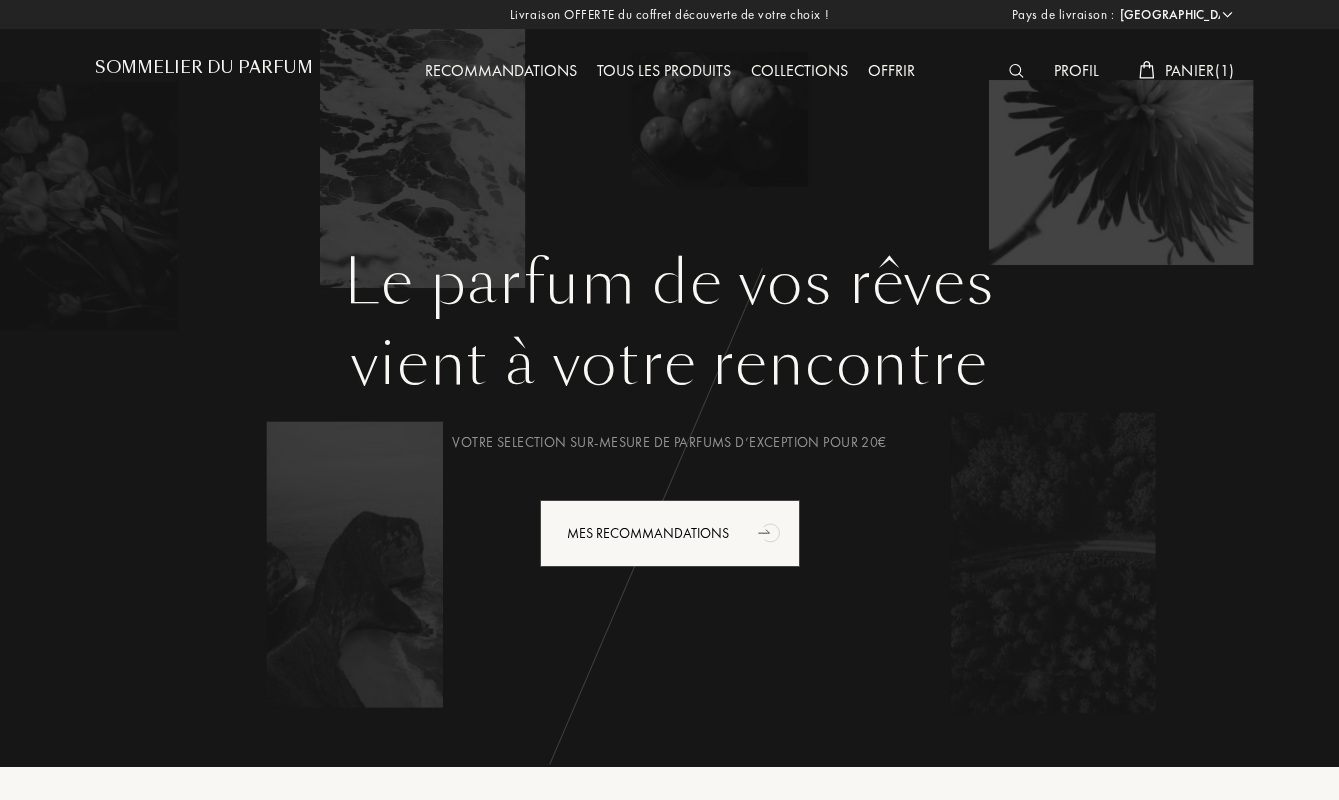 scroll, scrollTop: 0, scrollLeft: 0, axis: both 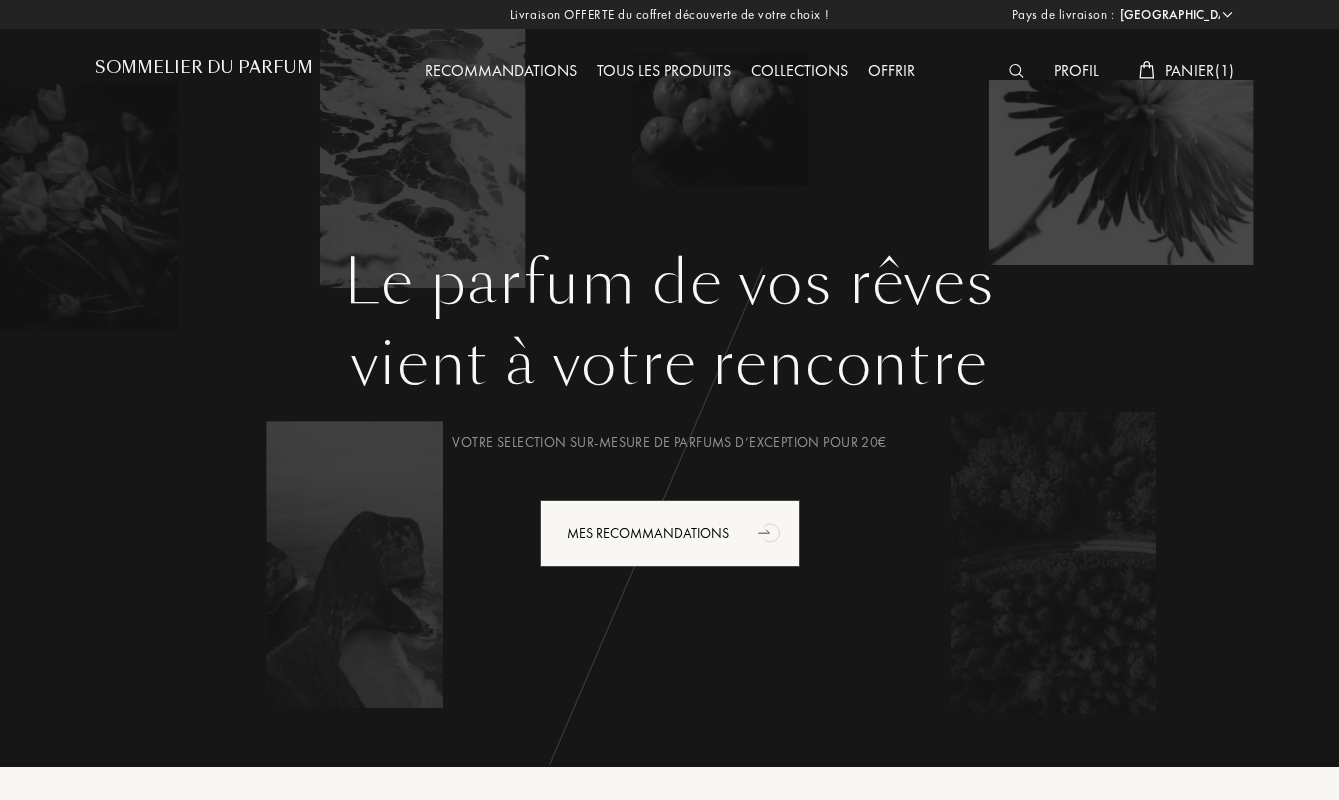 click on "Panier  ( 1 )" at bounding box center [1200, 70] 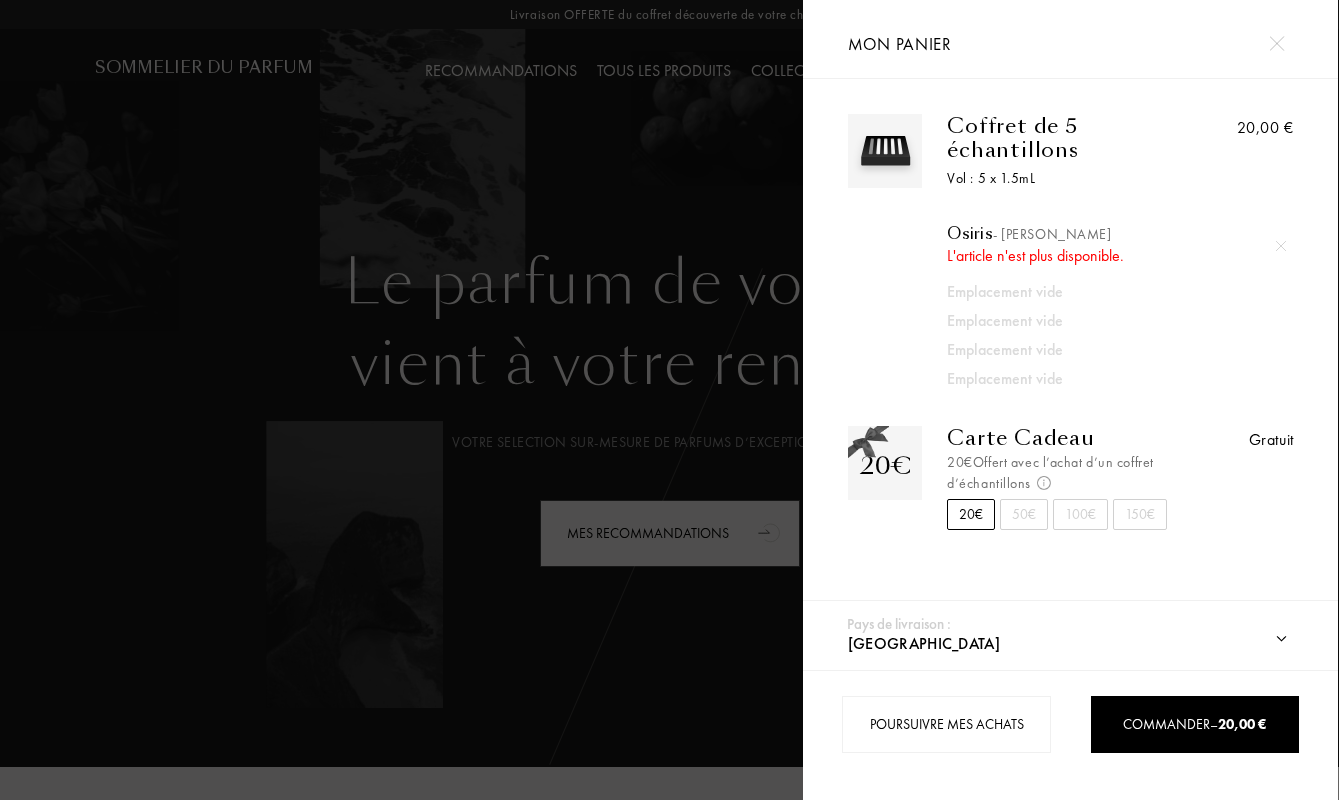 scroll, scrollTop: 0, scrollLeft: 0, axis: both 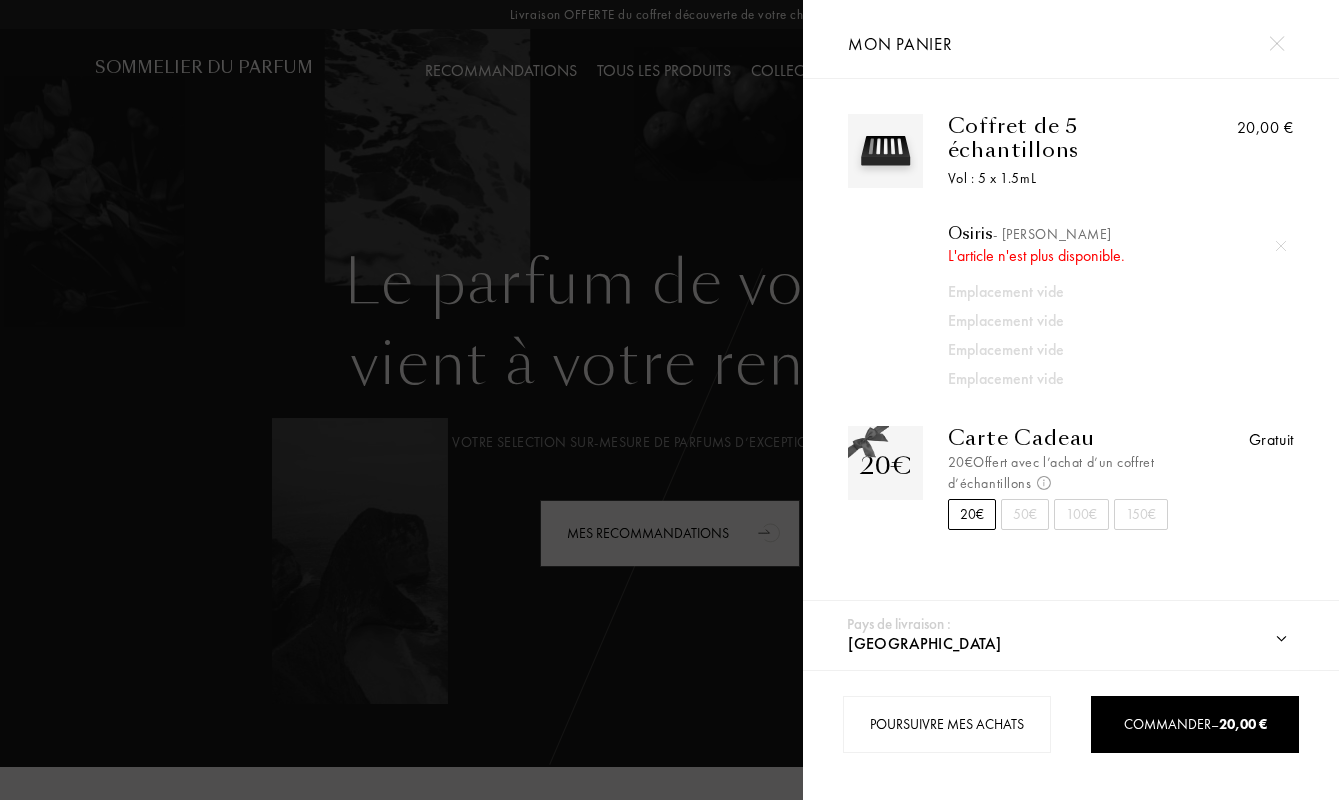 click at bounding box center [1276, 43] 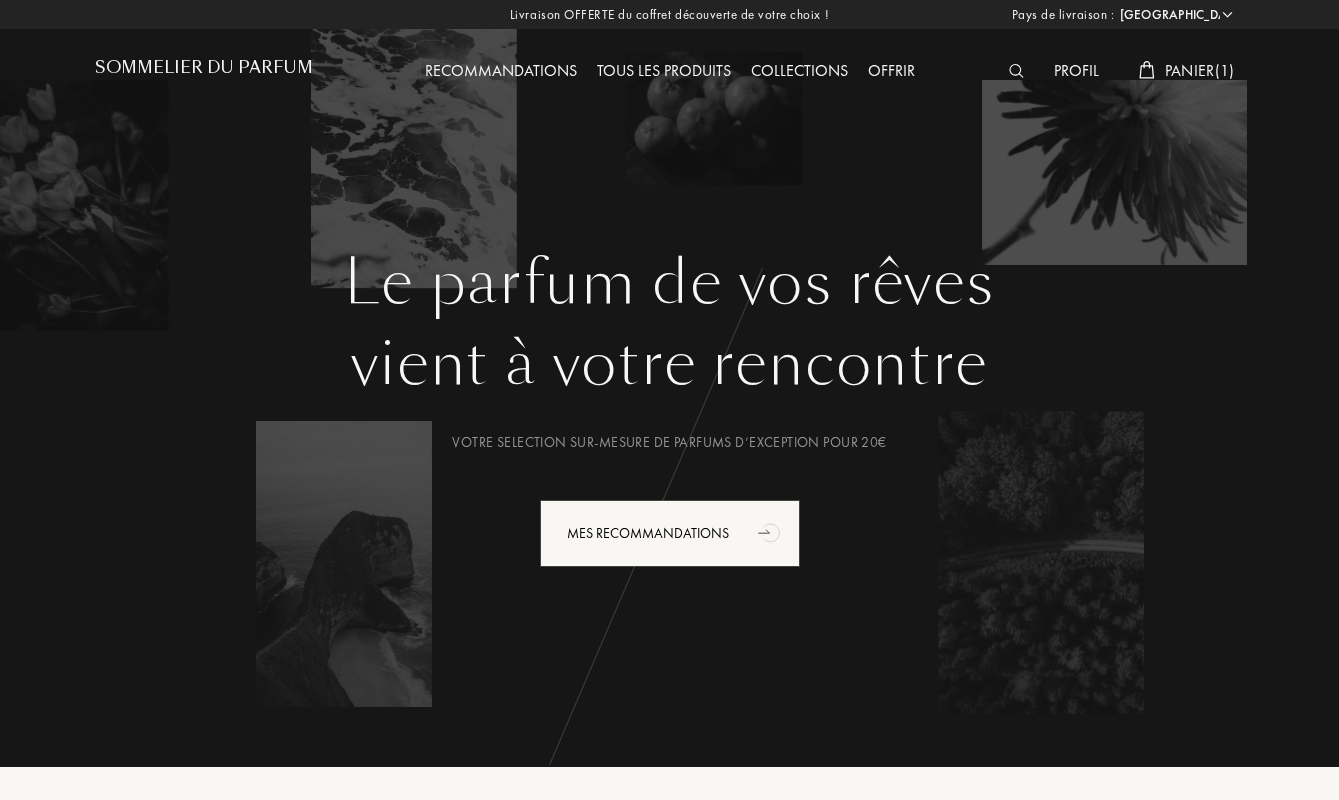 click on "Profil" at bounding box center [1076, 72] 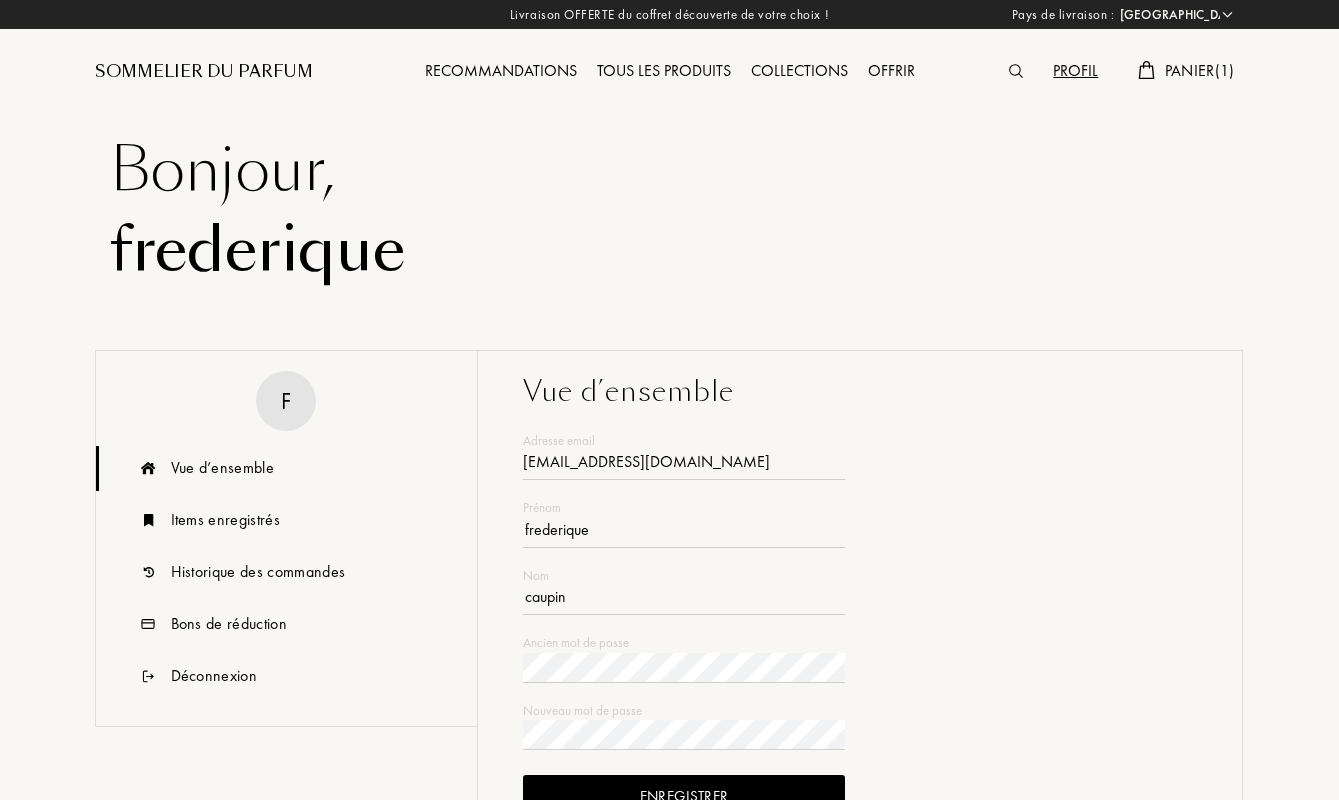 select on "FR" 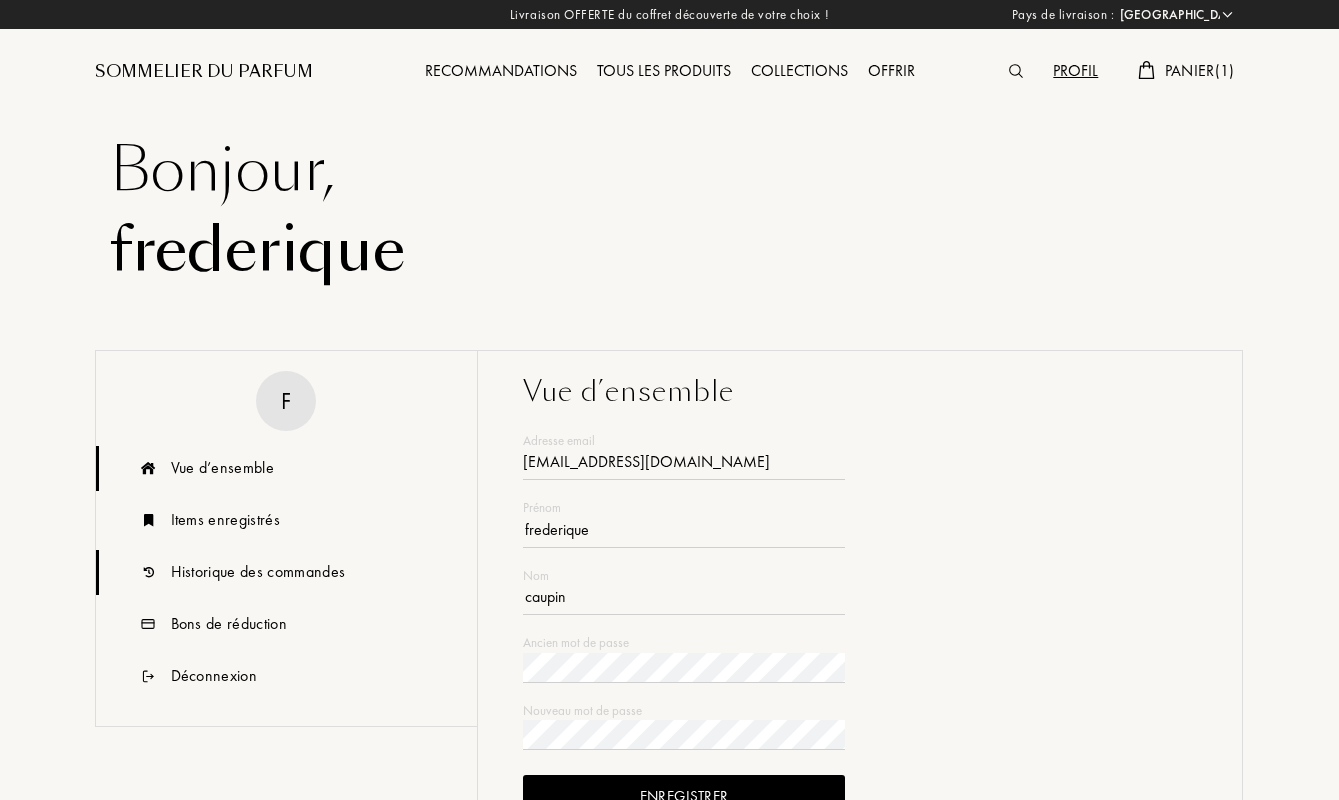 click on "Historique des commandes" at bounding box center [258, 572] 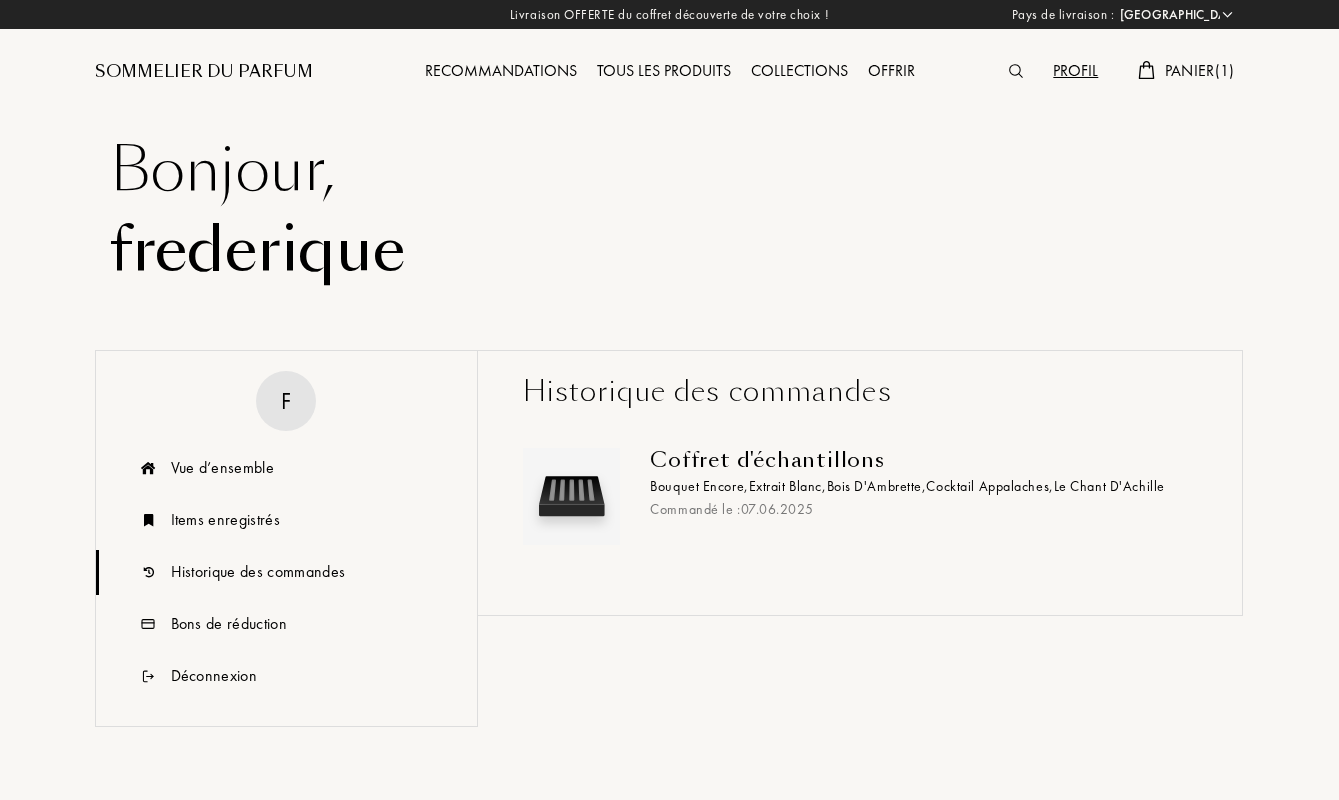 click on "Coffret d'échantillons" at bounding box center [916, 460] 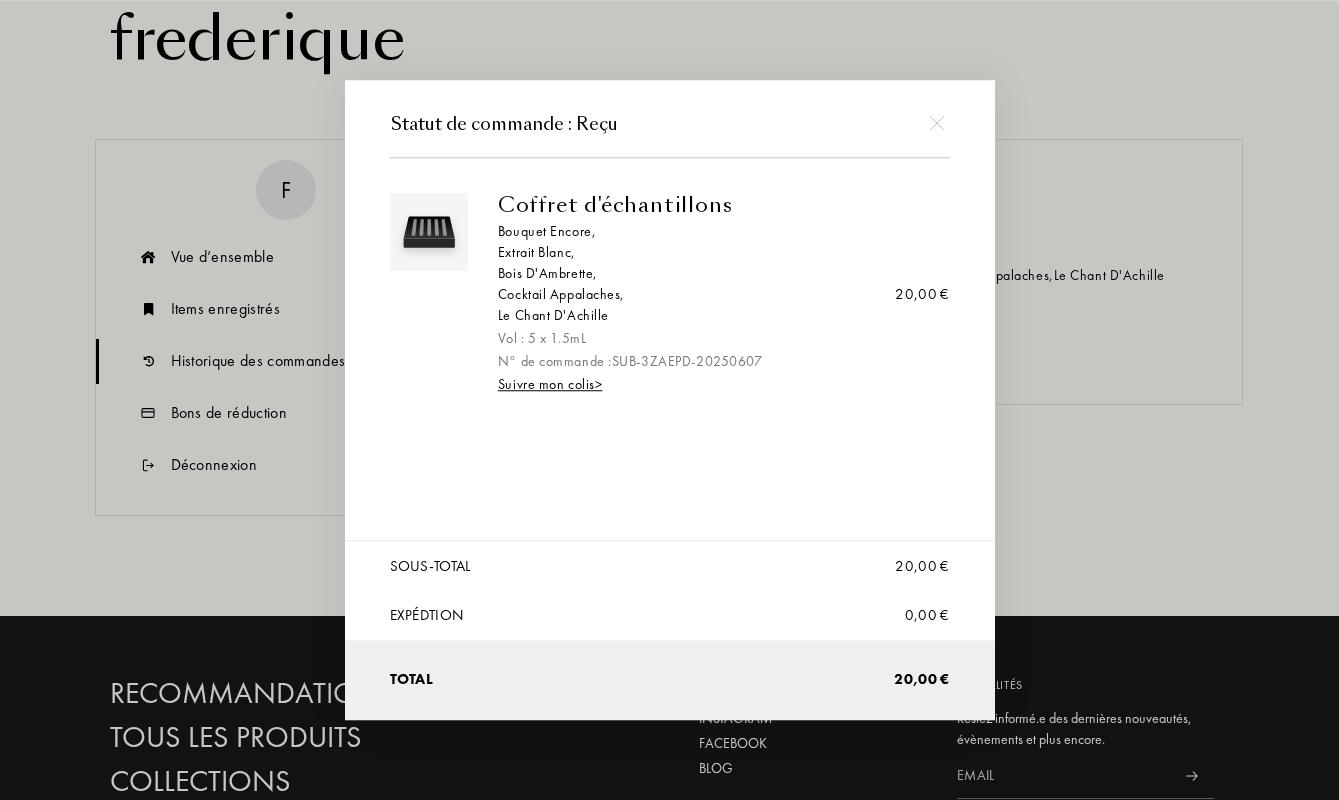 scroll, scrollTop: 216, scrollLeft: 0, axis: vertical 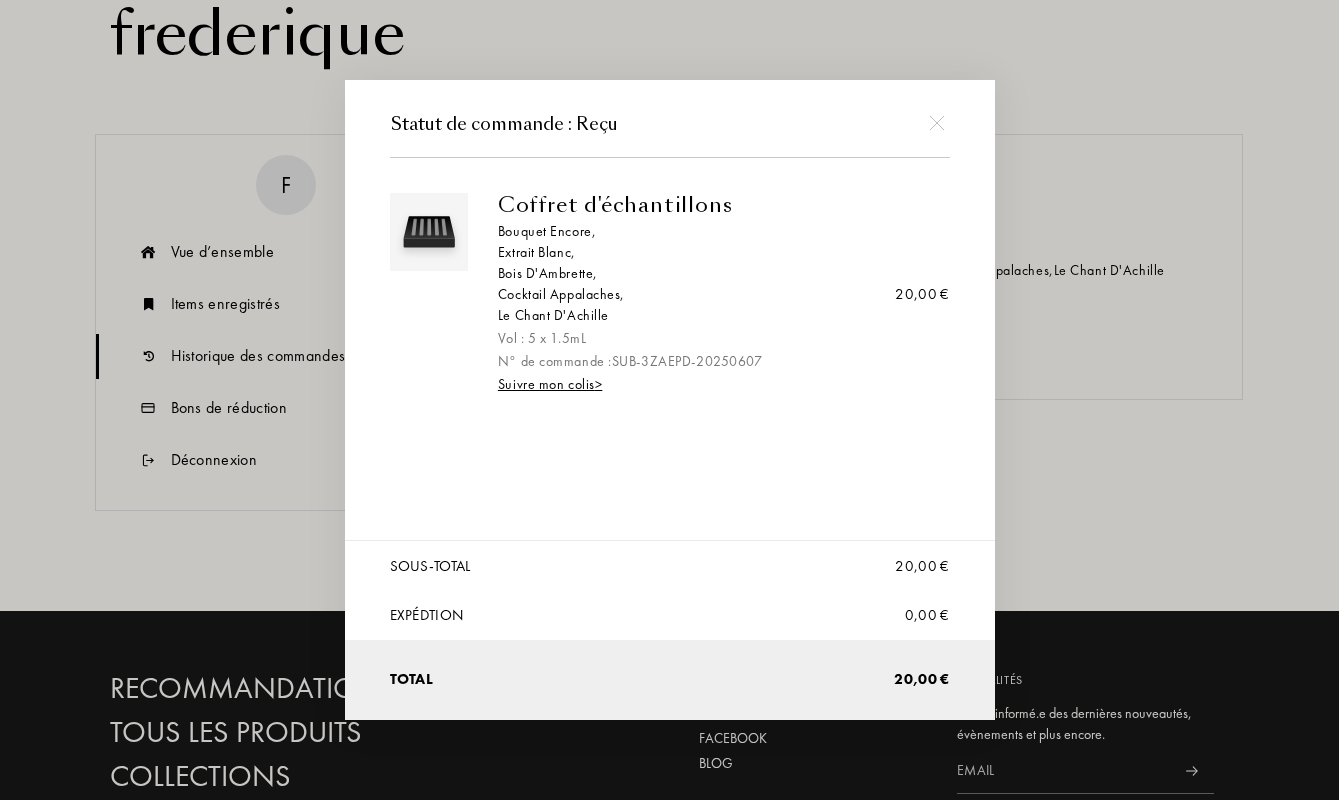 click at bounding box center (937, 122) 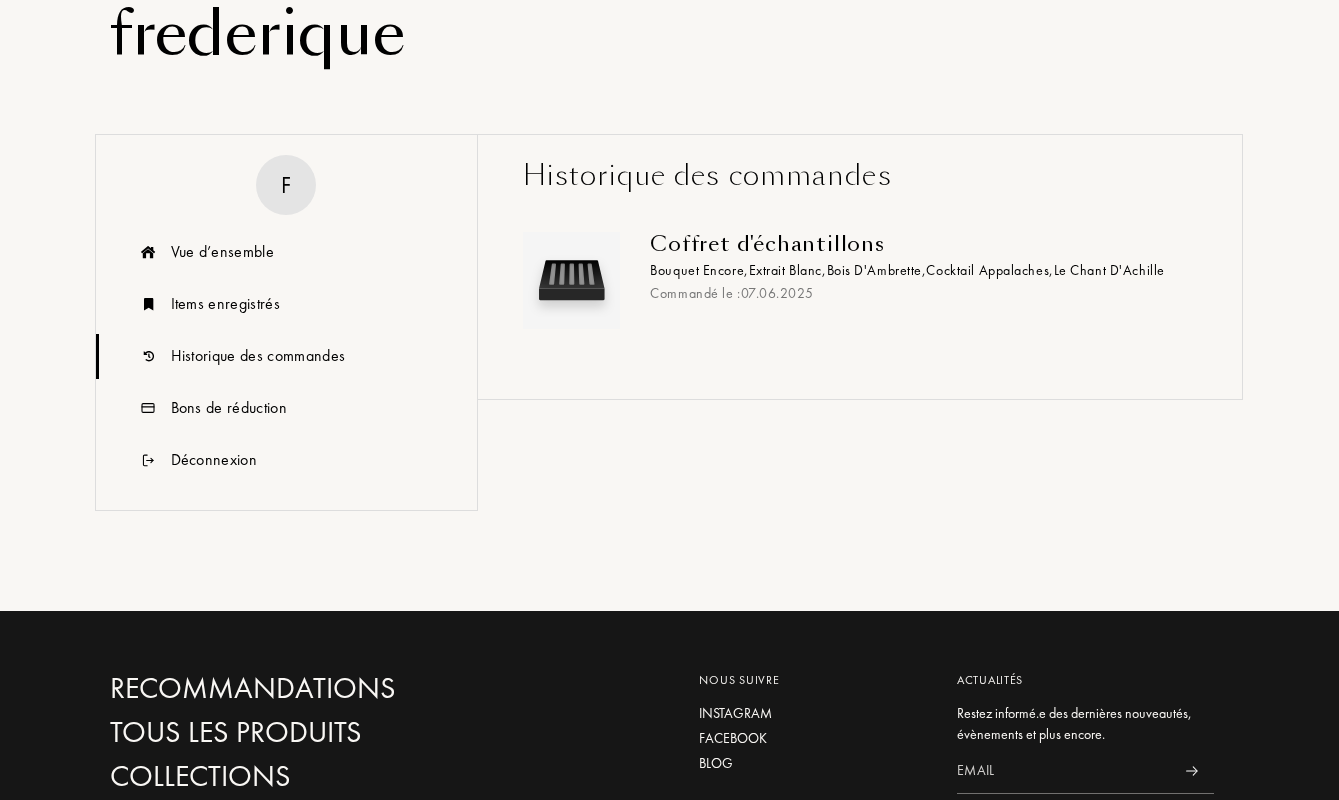 scroll, scrollTop: 0, scrollLeft: 0, axis: both 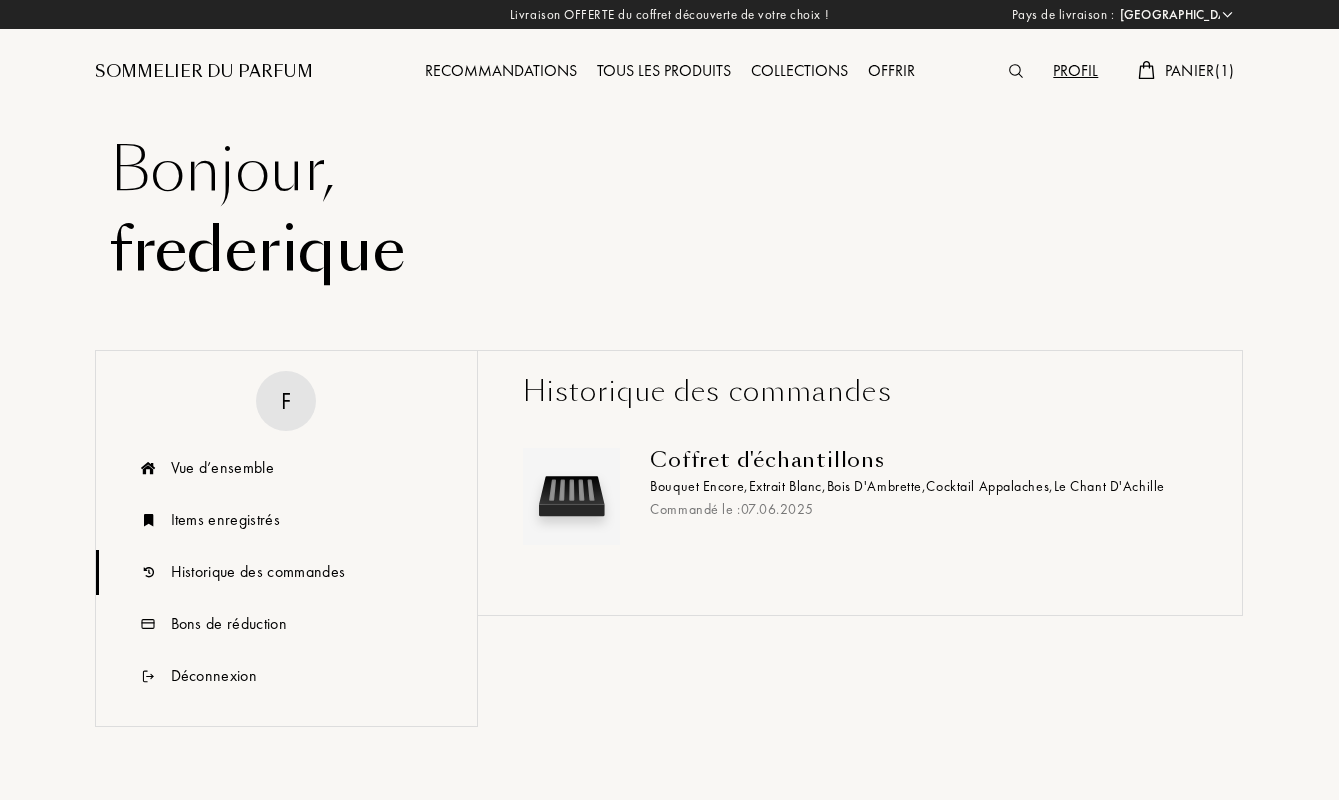 click at bounding box center [1021, 72] 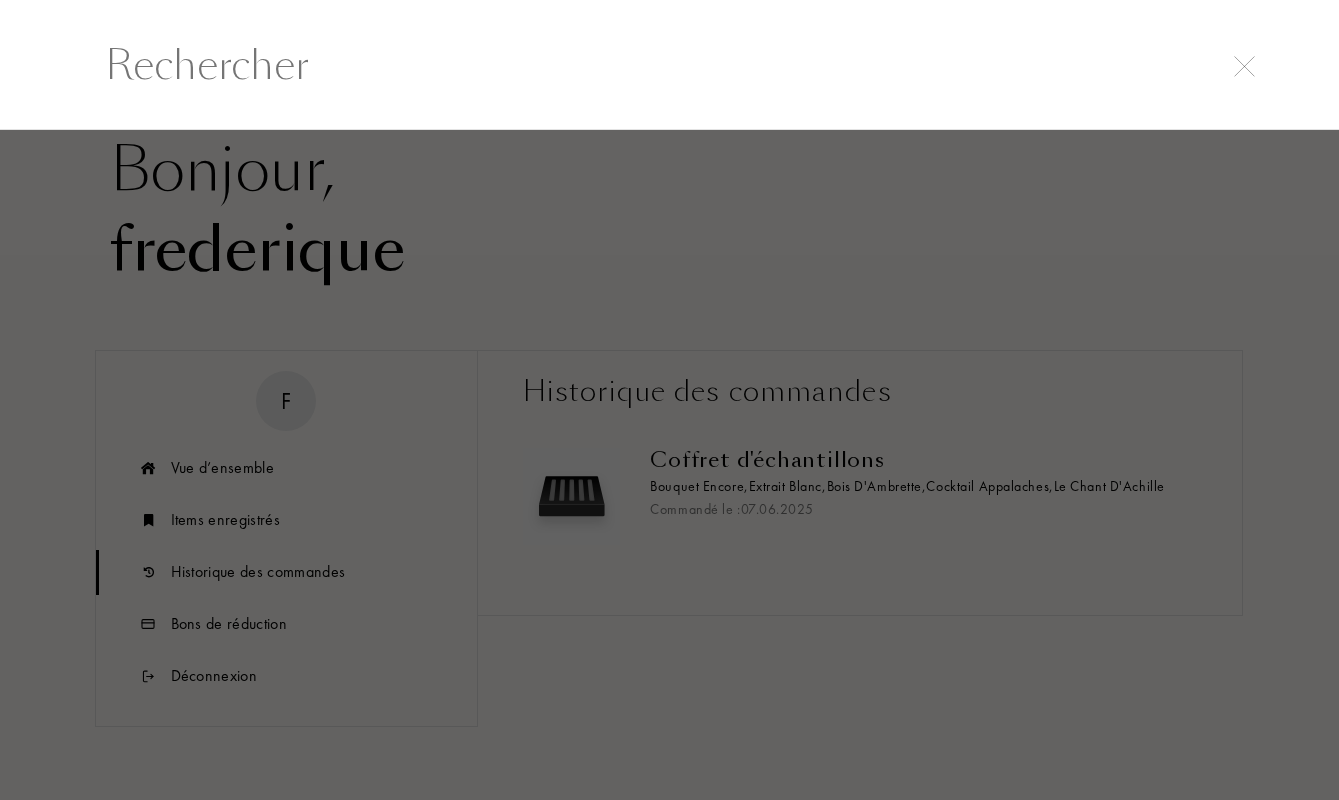 scroll, scrollTop: 1, scrollLeft: 0, axis: vertical 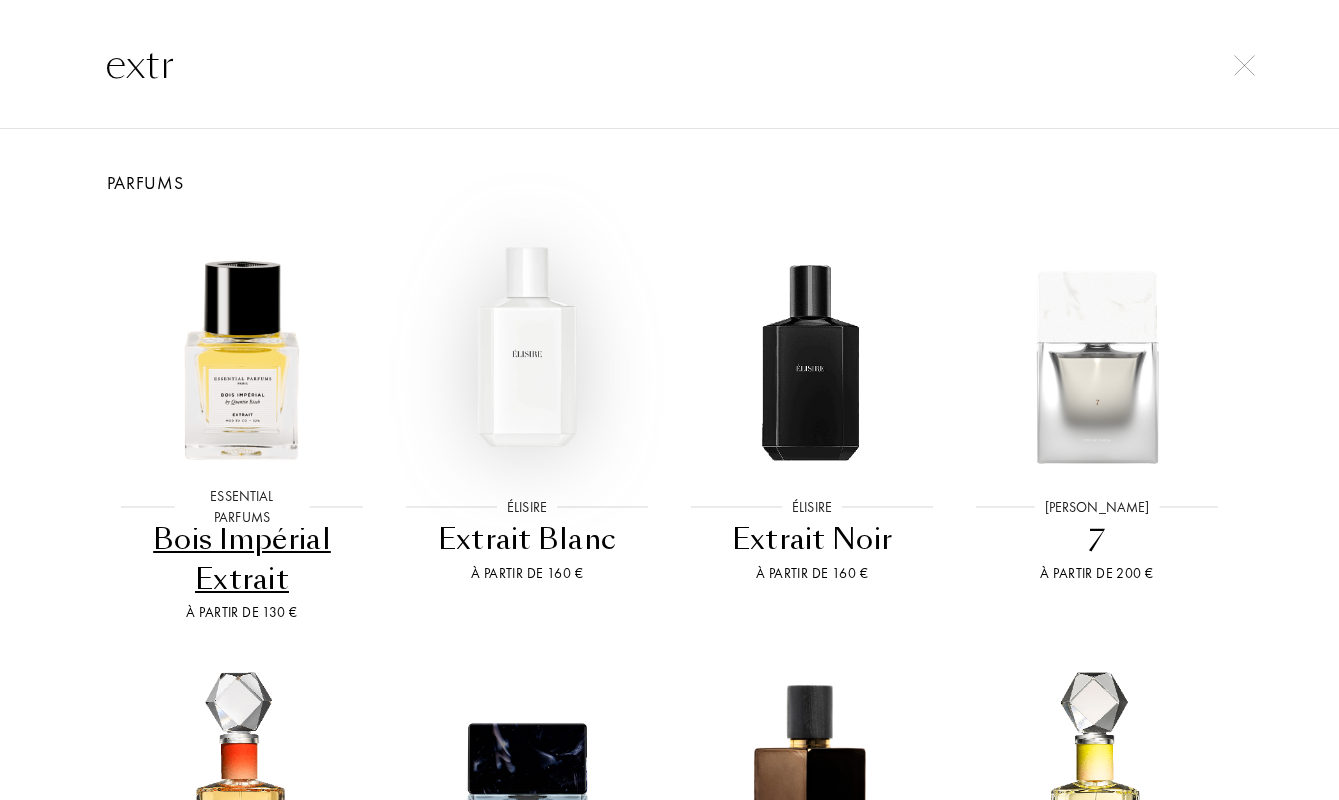 type on "extr" 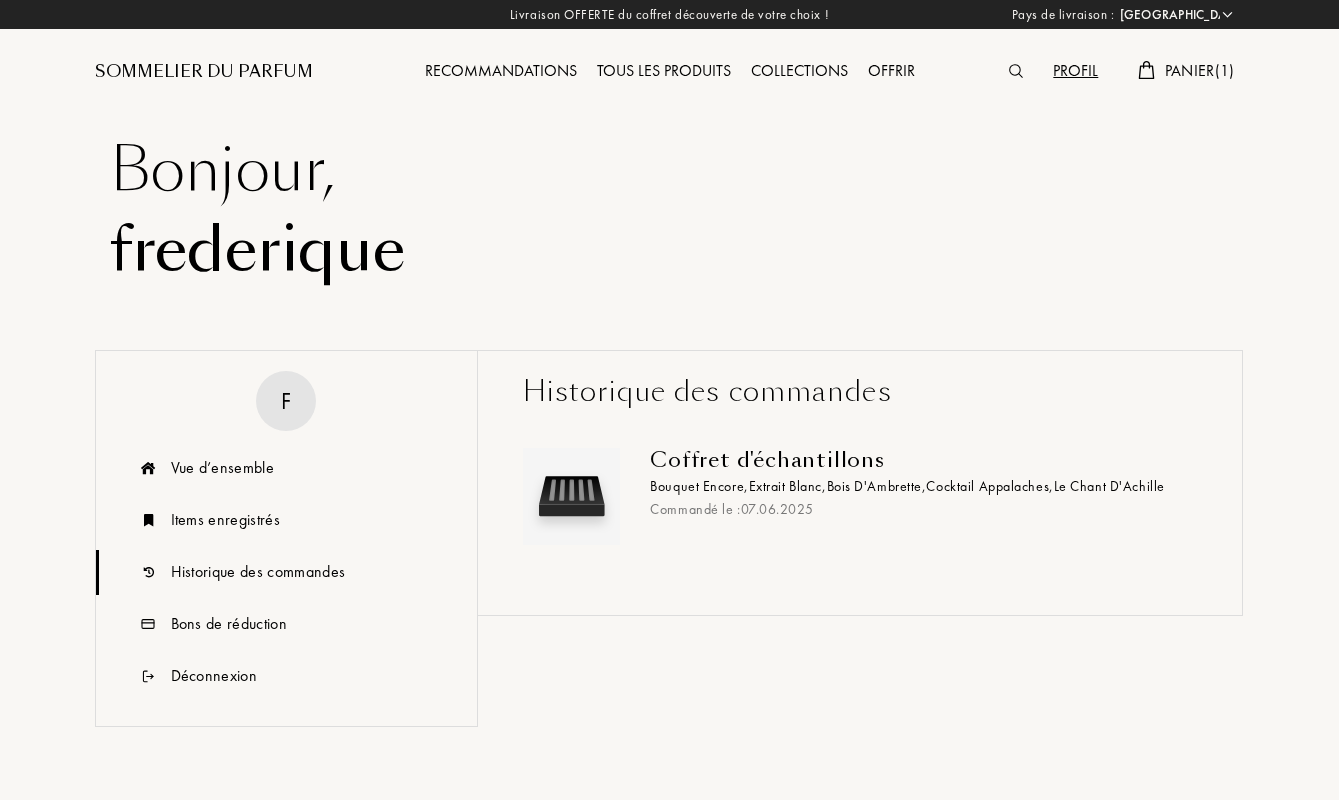 click at bounding box center (1021, 72) 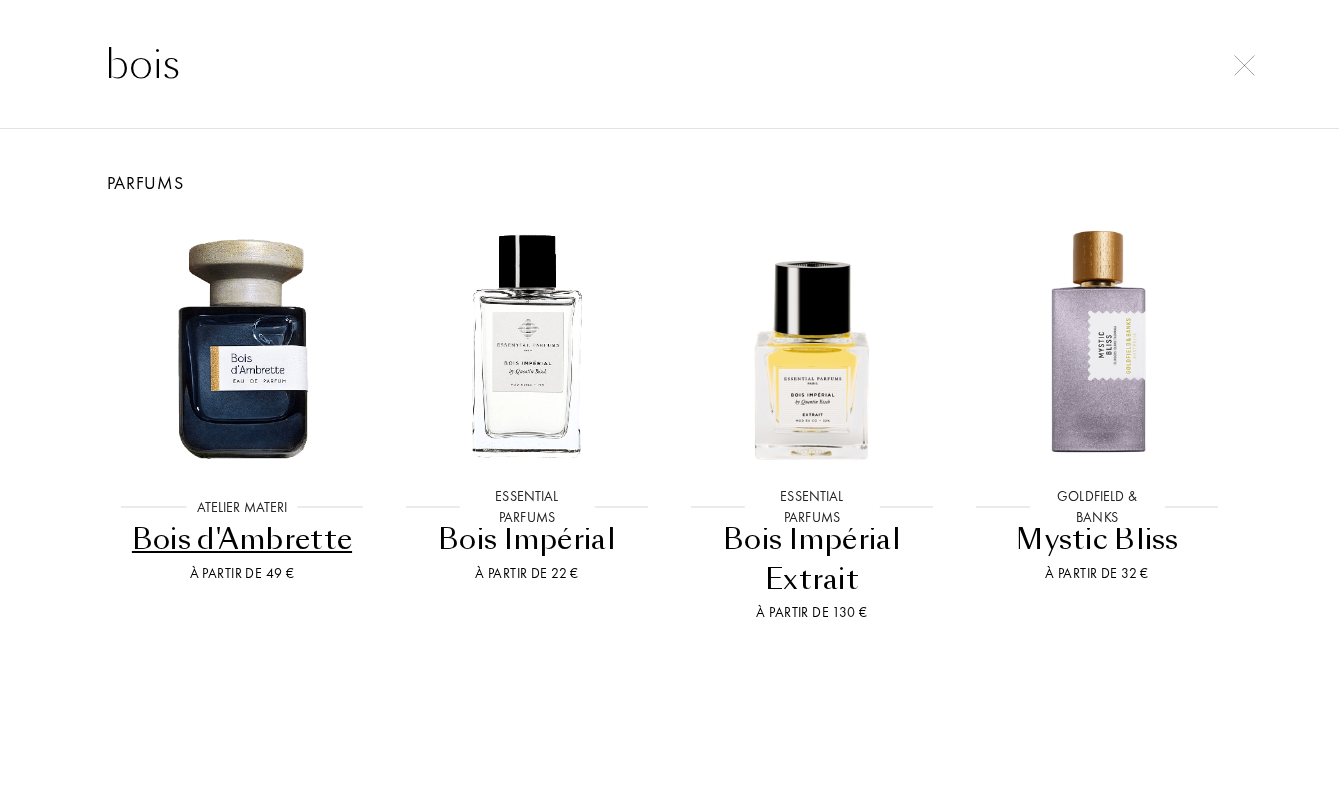 type on "bois" 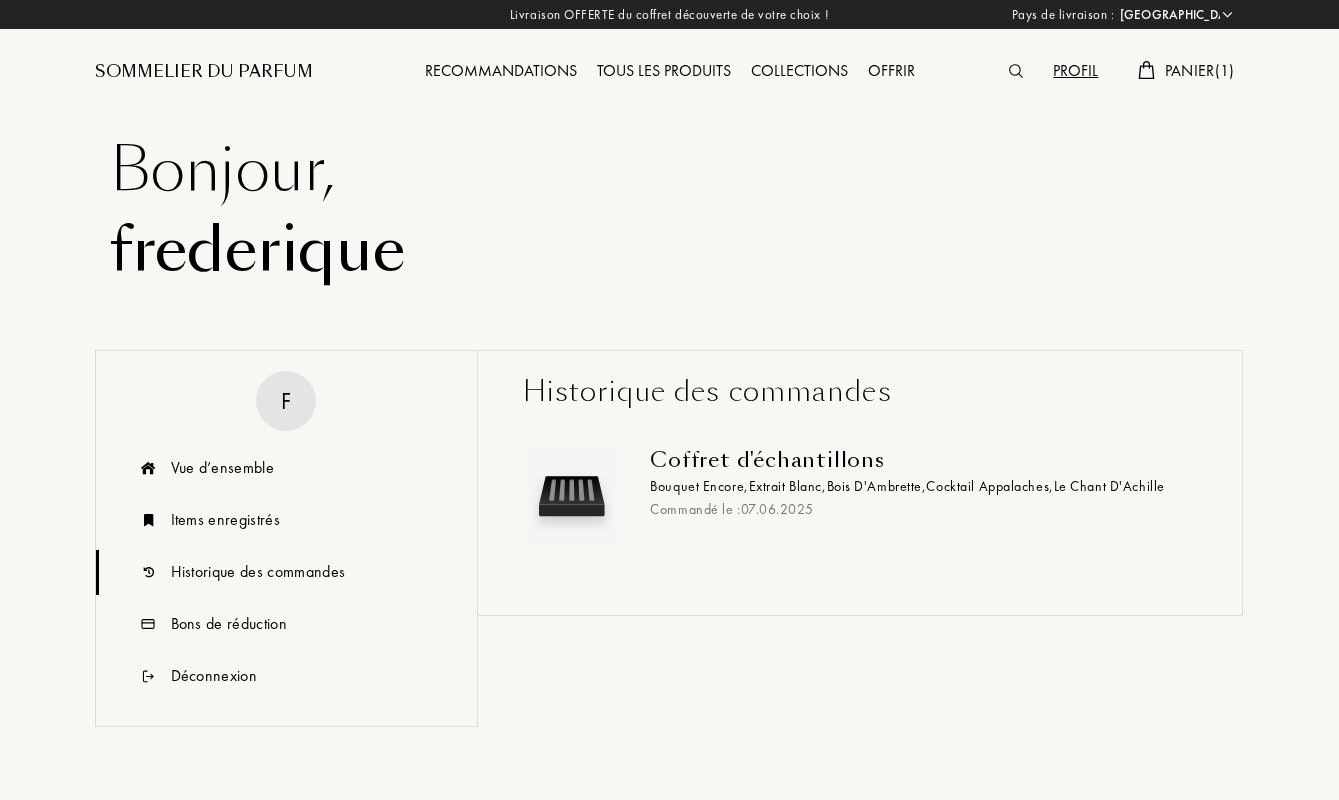 click on "Cocktail Appalaches ," at bounding box center [989, 486] 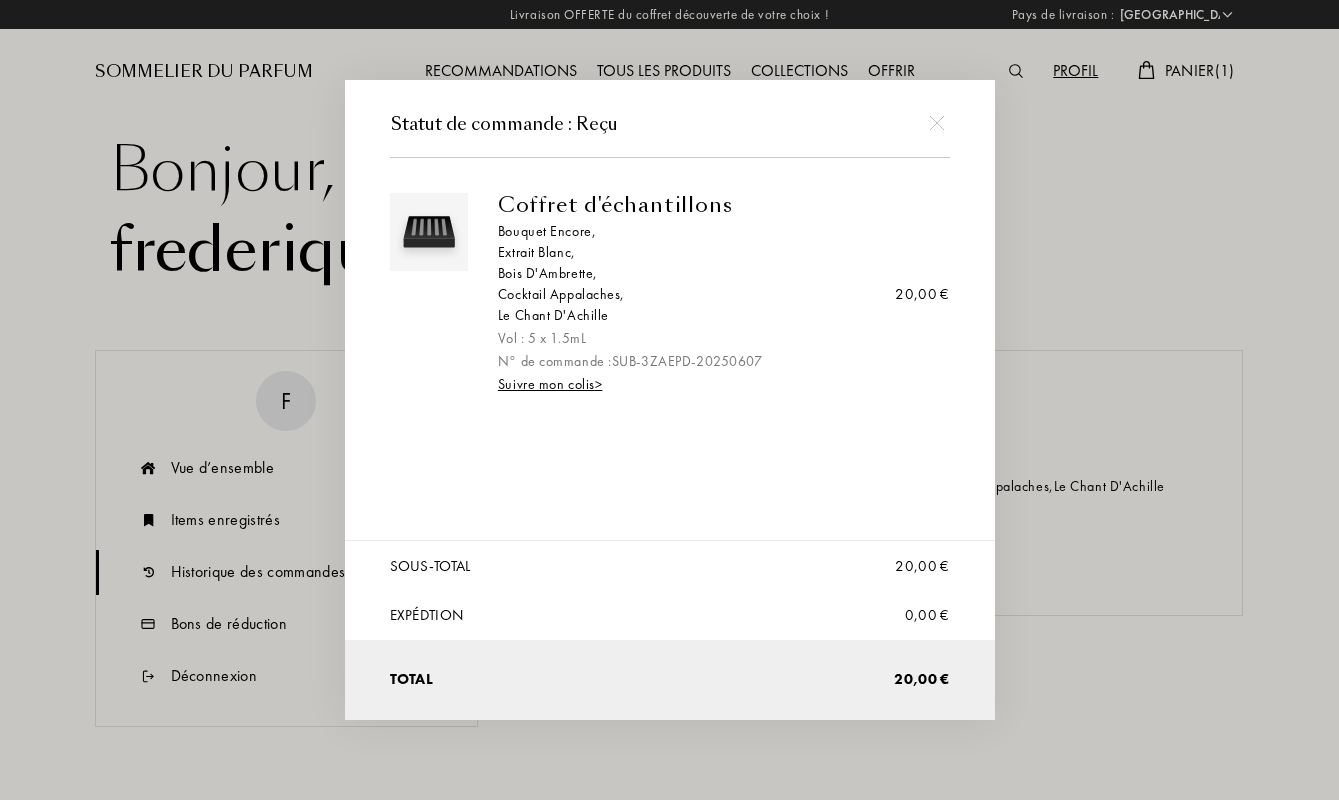 click on "Cocktail Appalaches ," at bounding box center (716, 294) 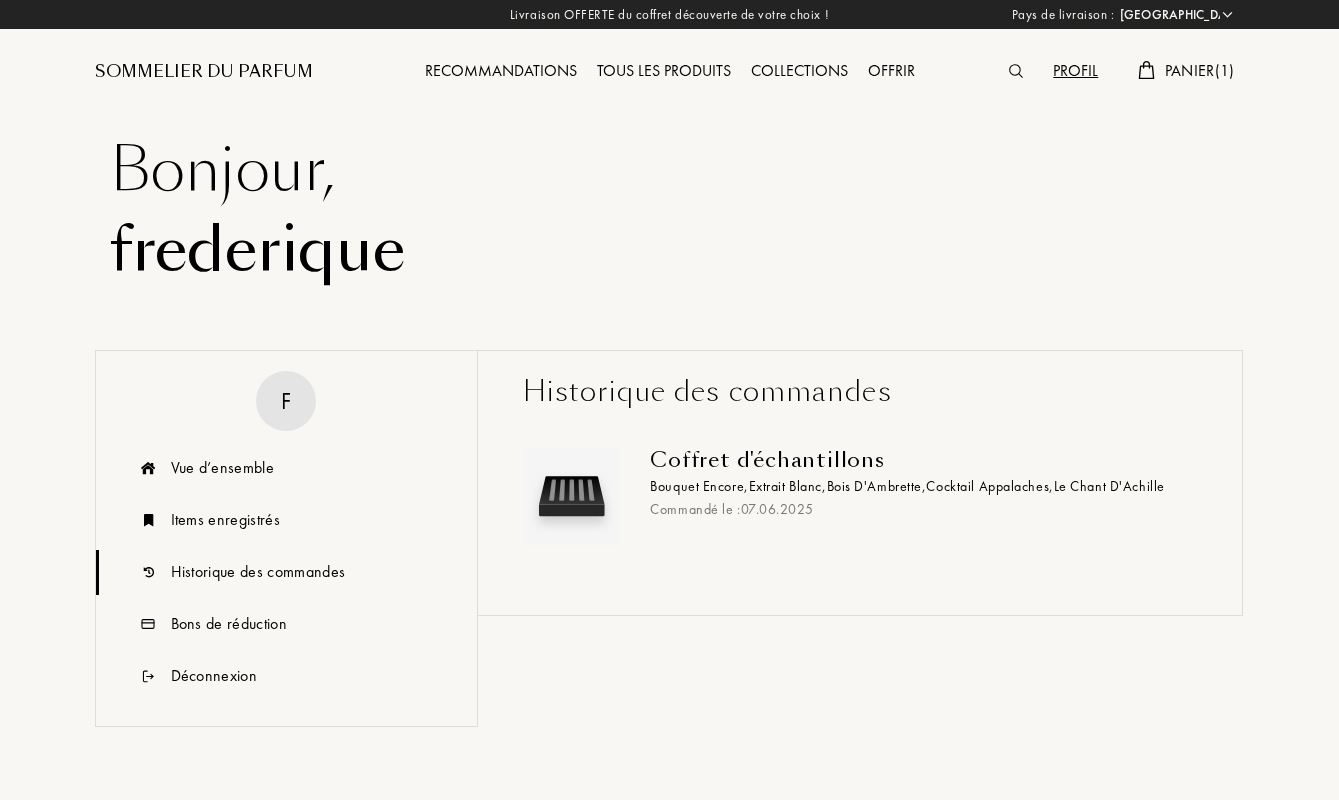 click at bounding box center [1016, 71] 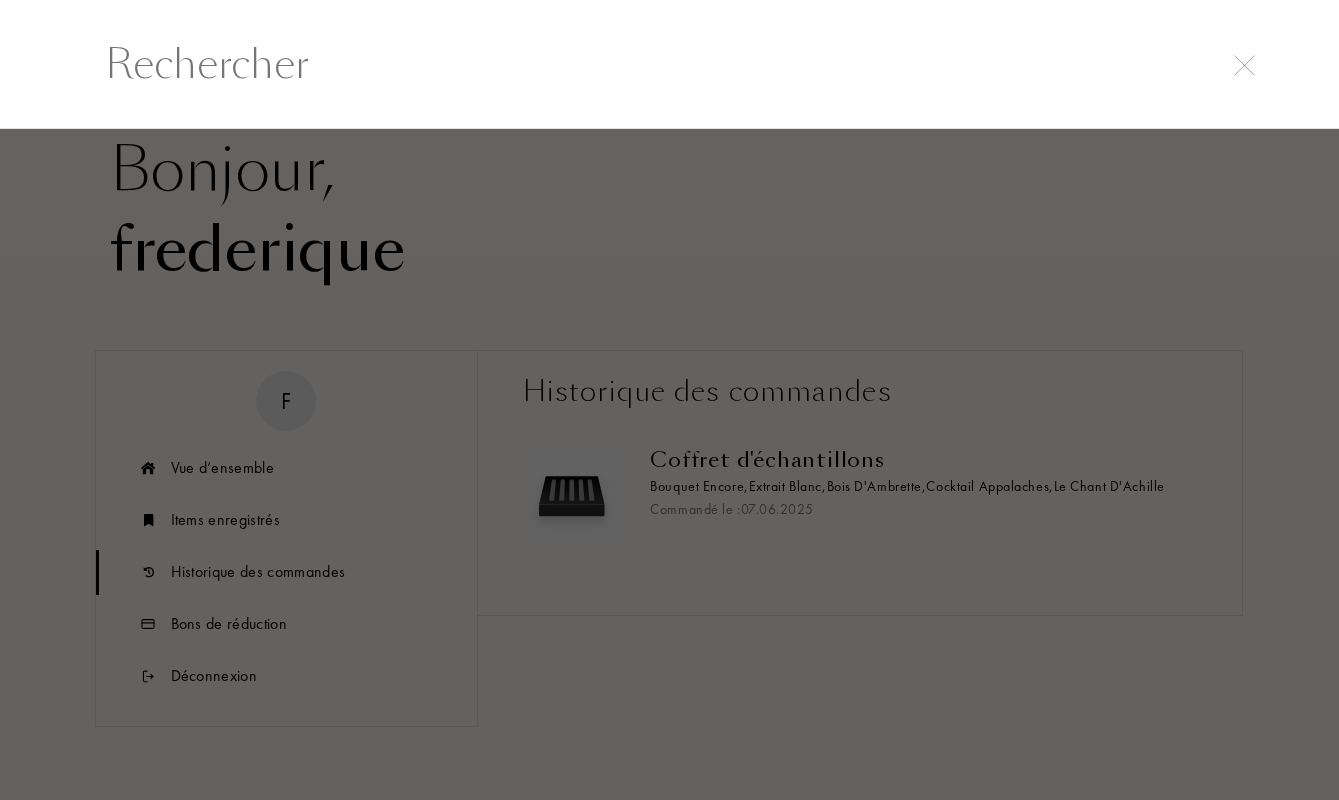 scroll, scrollTop: 1, scrollLeft: 0, axis: vertical 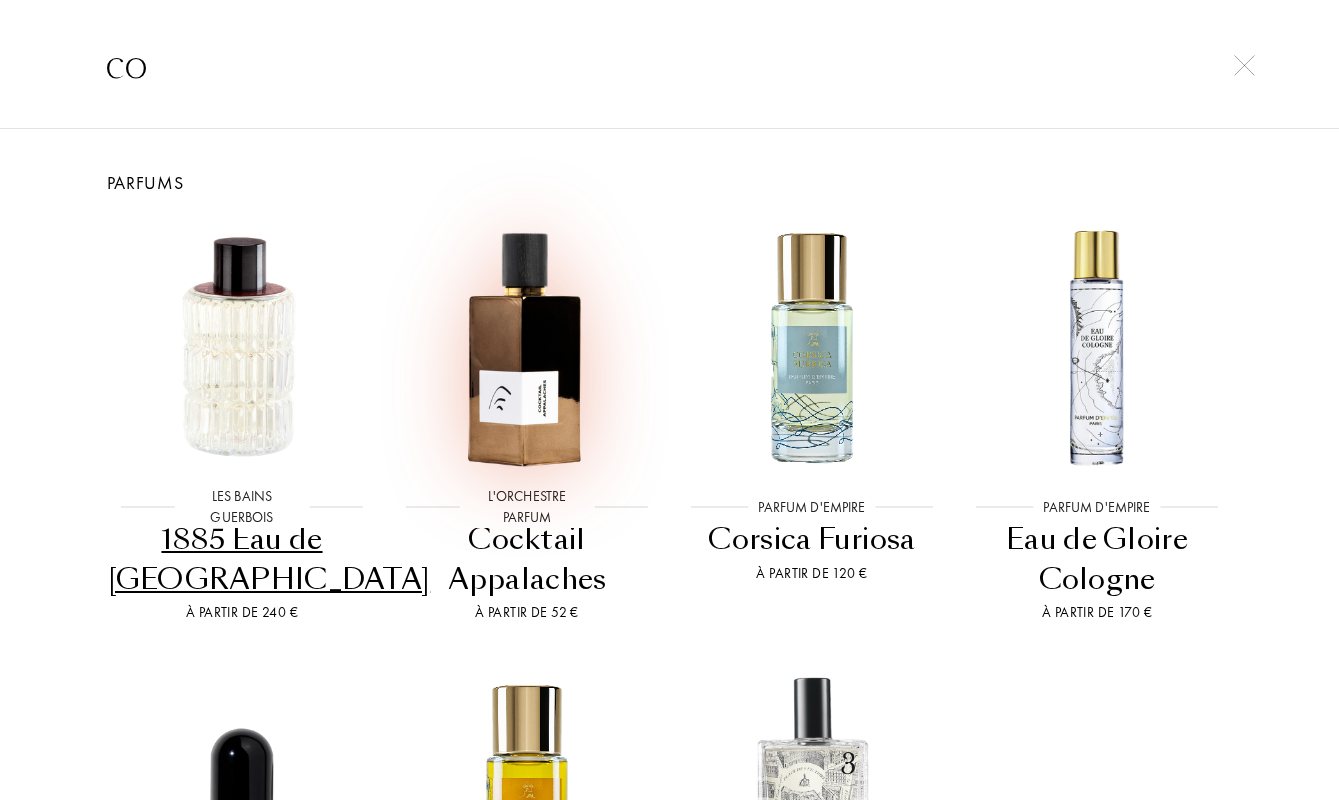 type on "co" 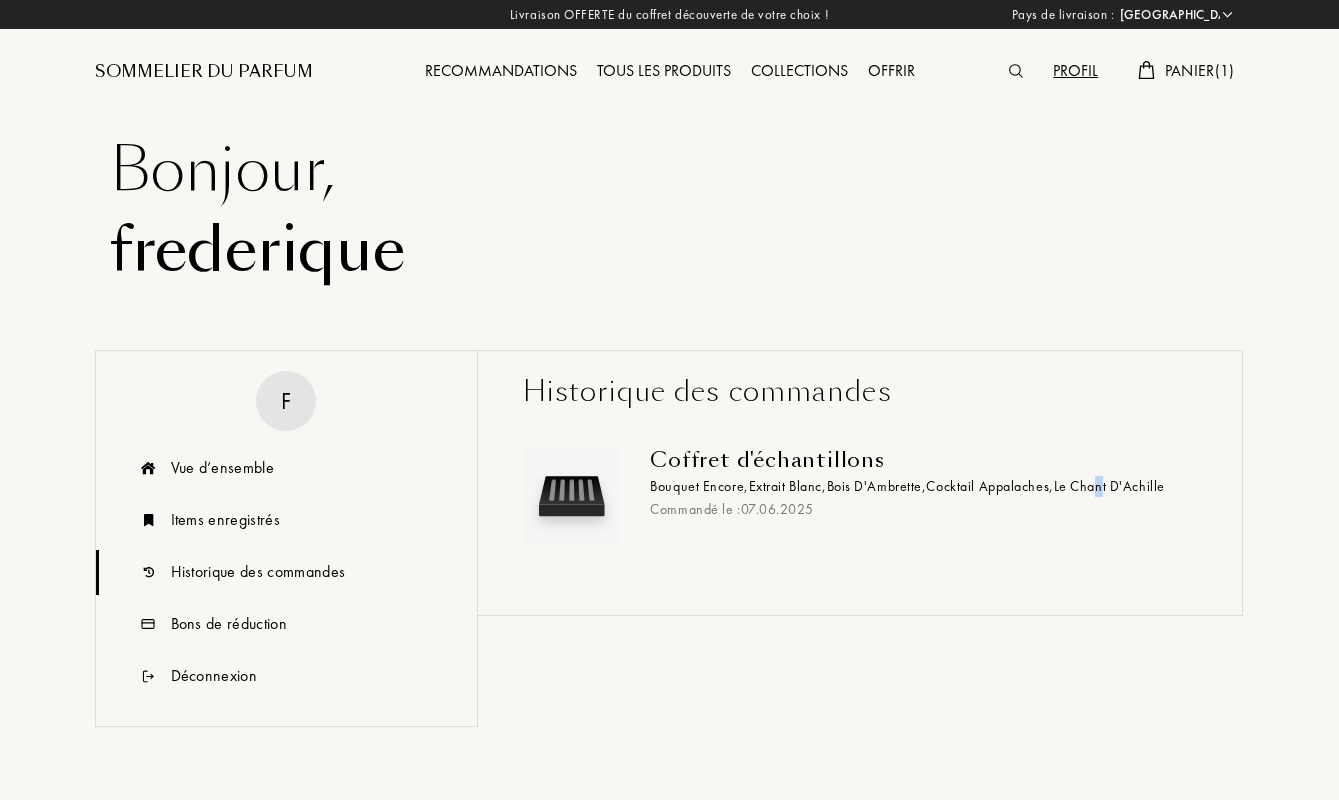 click on "le chant d'Achille" at bounding box center [1109, 486] 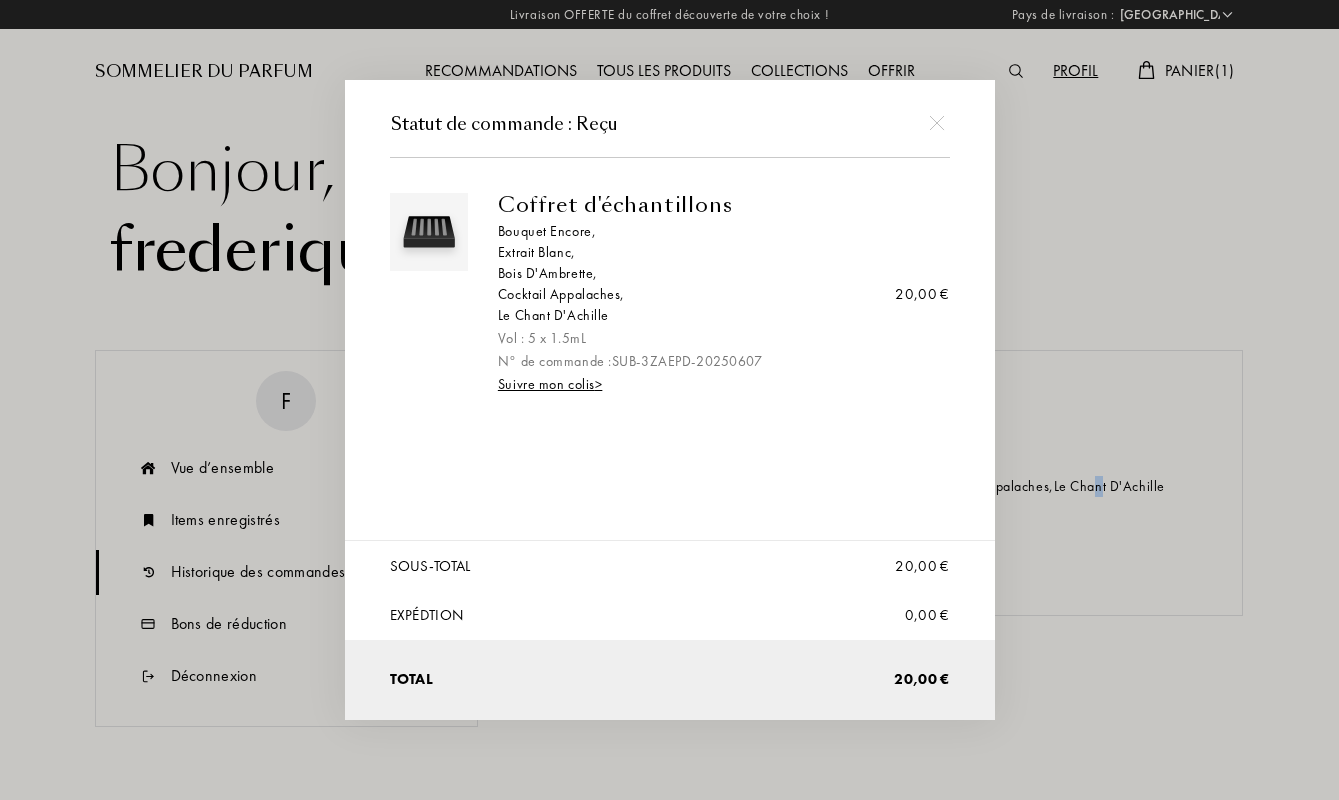 click at bounding box center (937, 122) 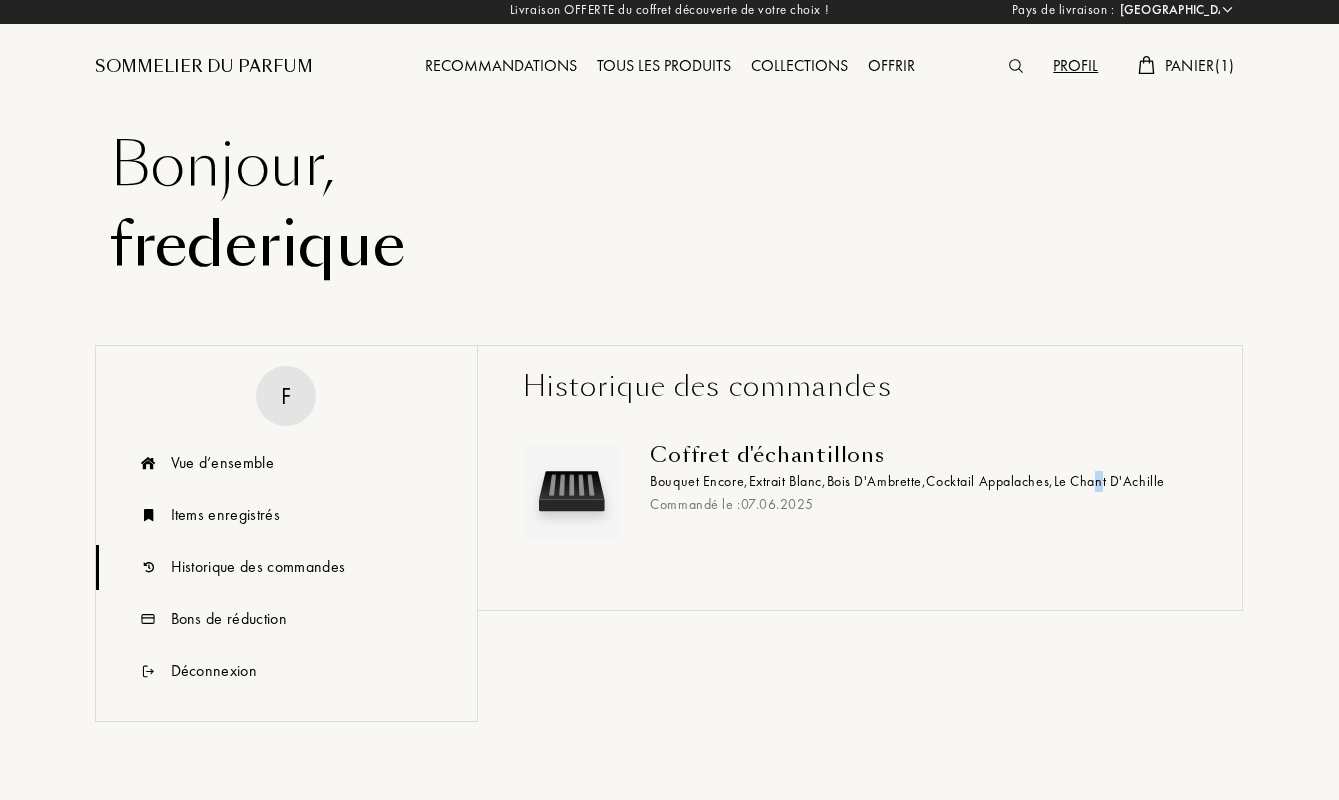 scroll, scrollTop: 0, scrollLeft: 0, axis: both 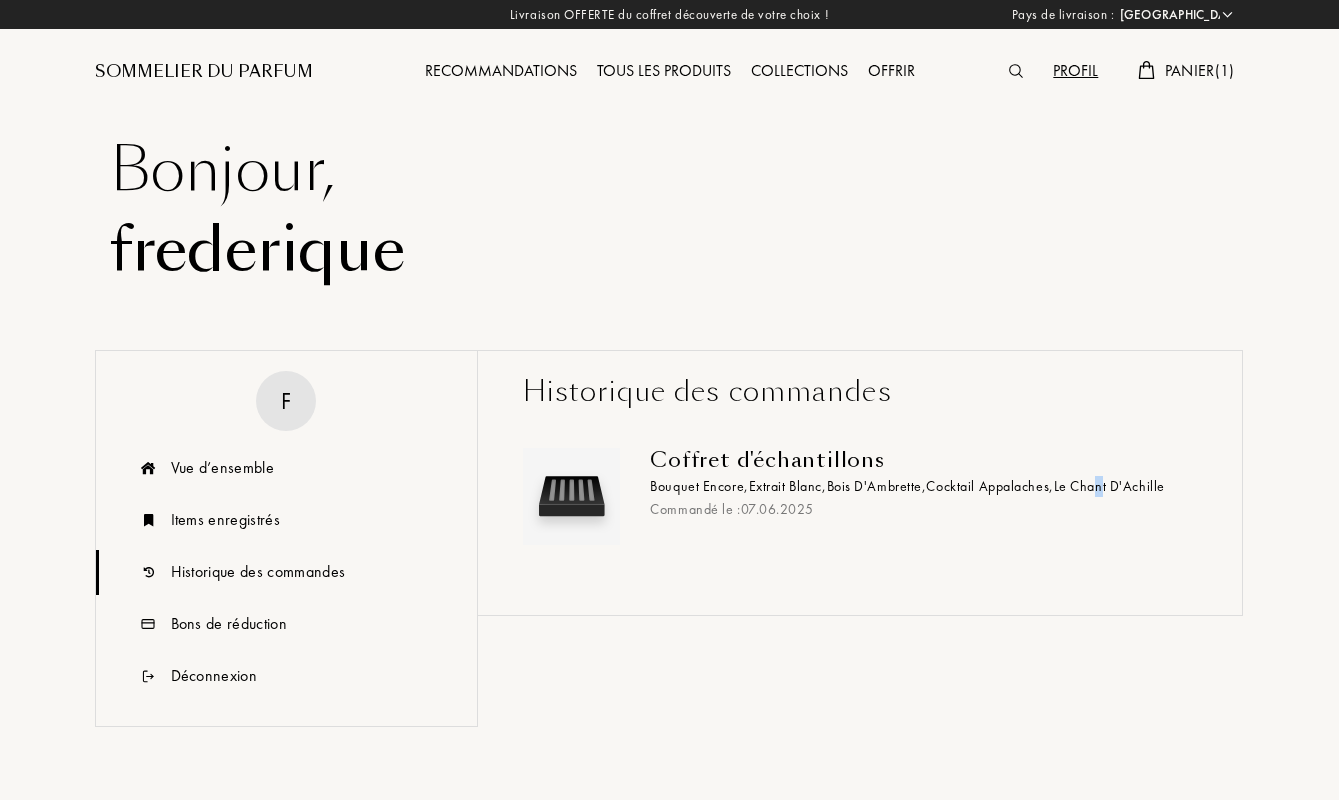 click at bounding box center [1016, 71] 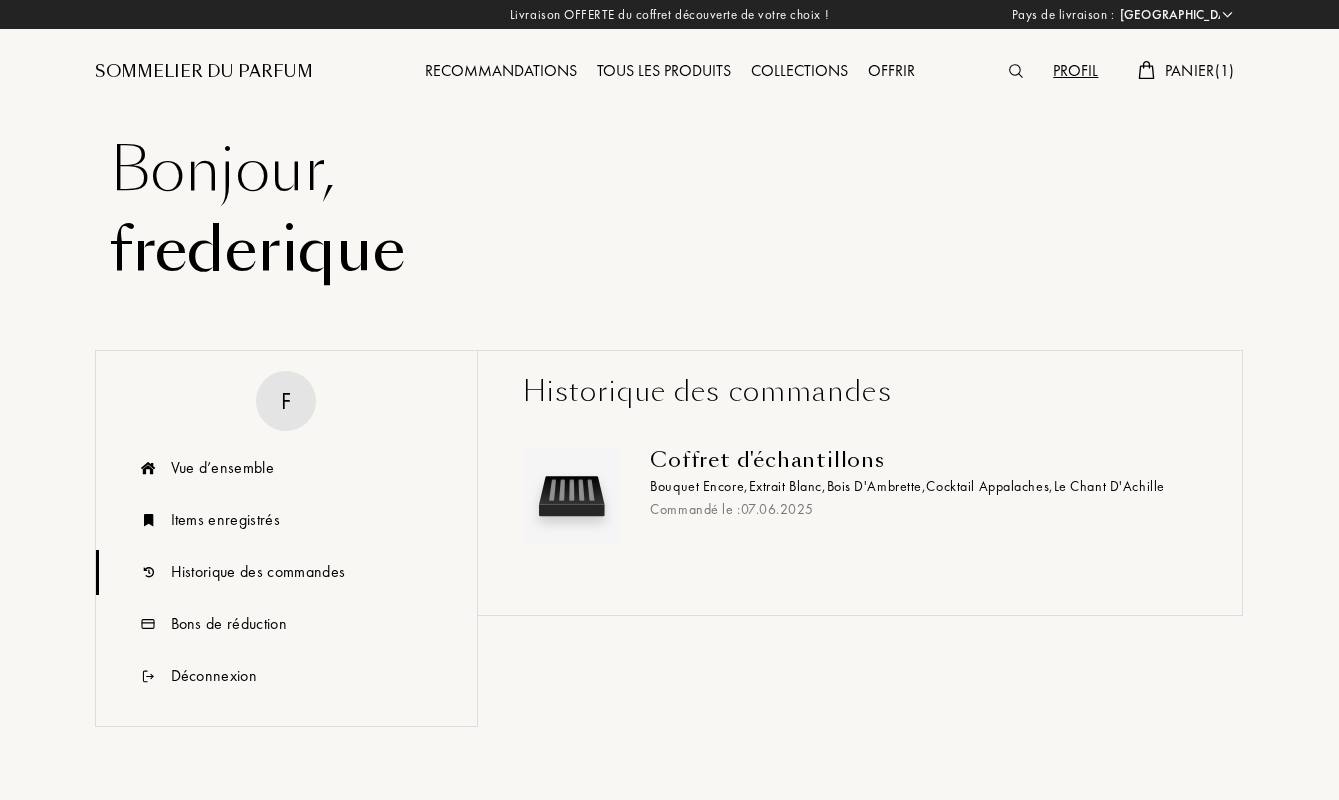 scroll, scrollTop: 1, scrollLeft: 0, axis: vertical 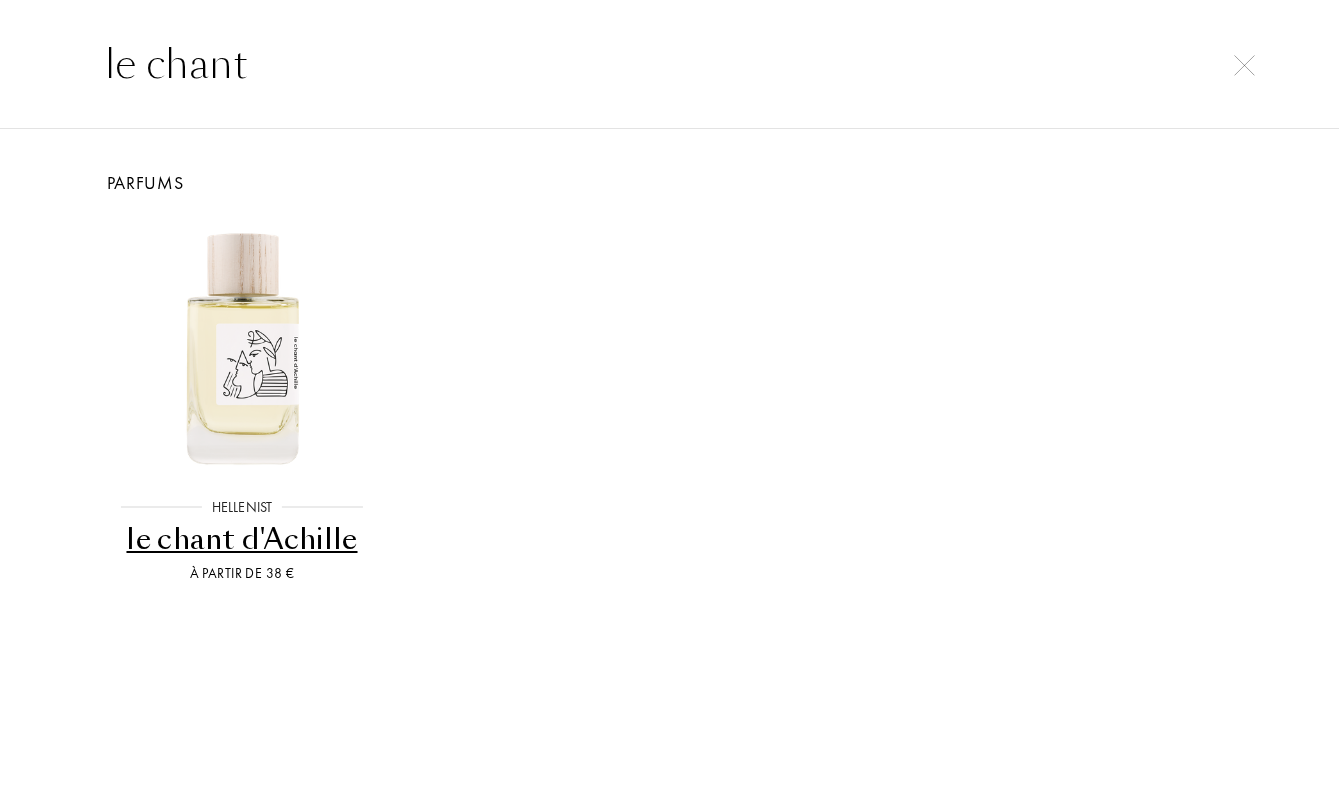 type on "le chant" 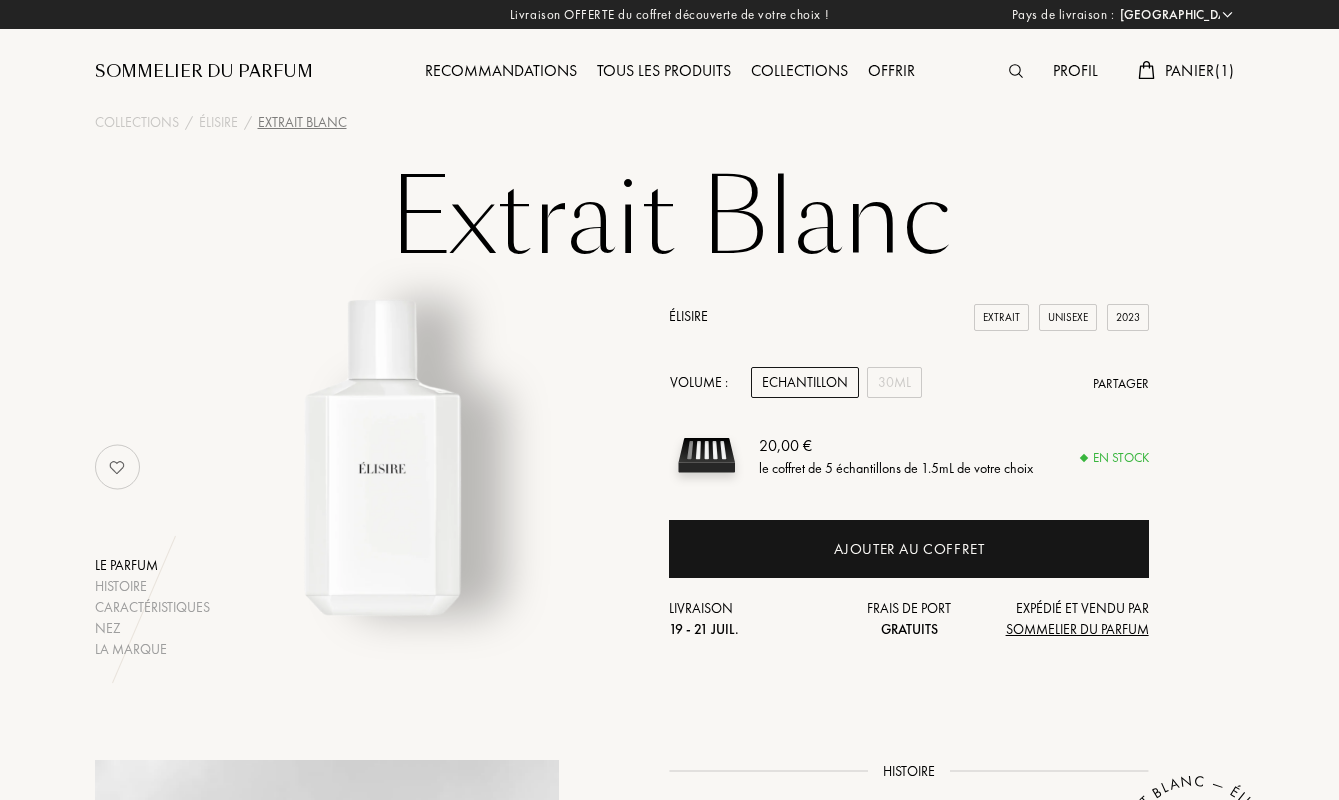 select on "FR" 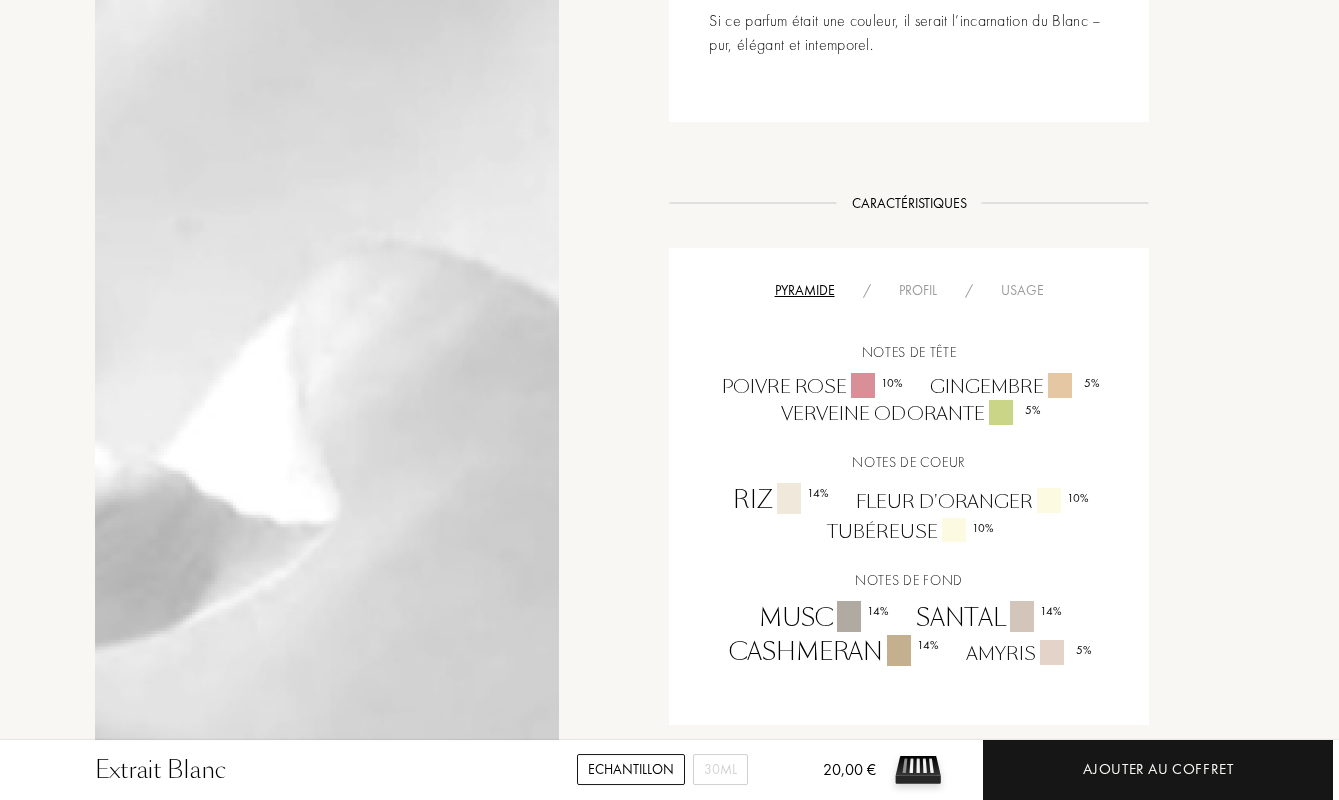scroll, scrollTop: 1080, scrollLeft: 0, axis: vertical 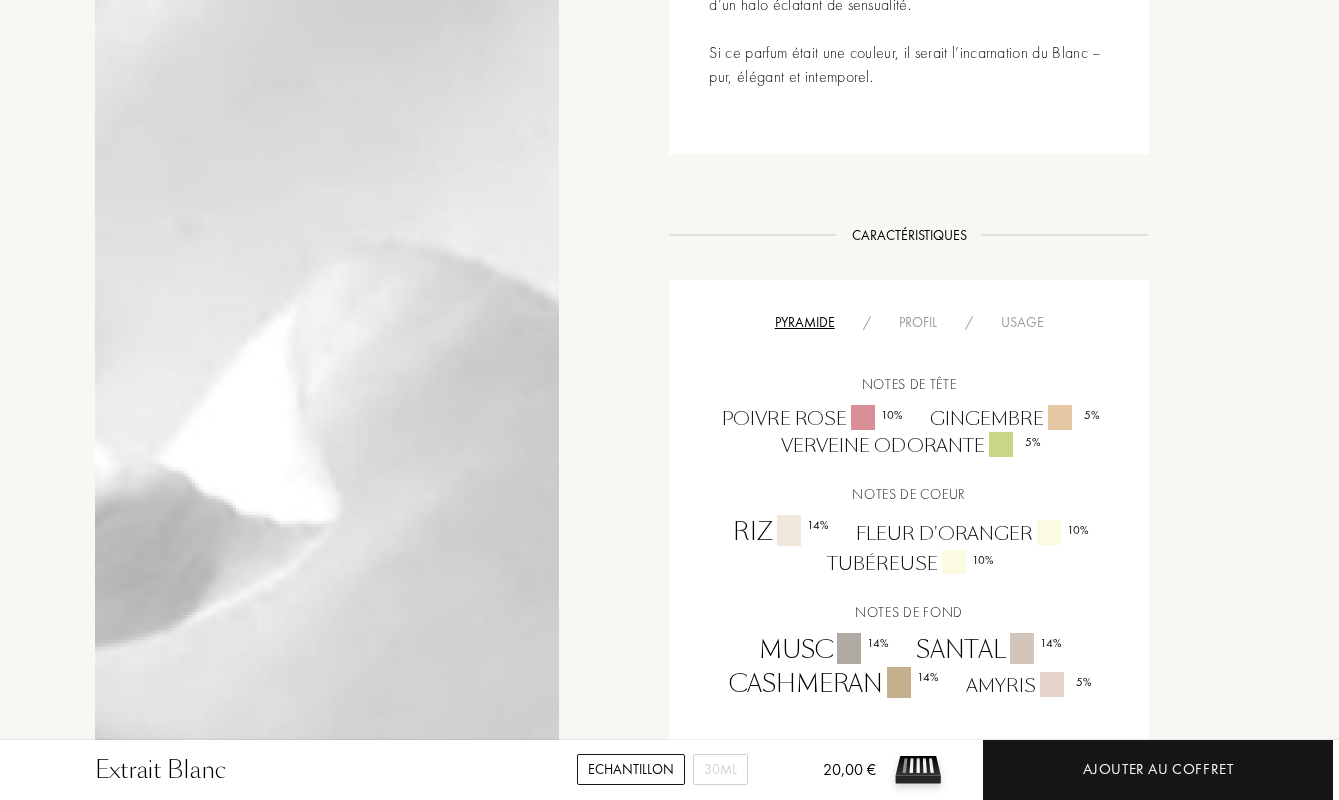 click on "Profil" at bounding box center (918, 322) 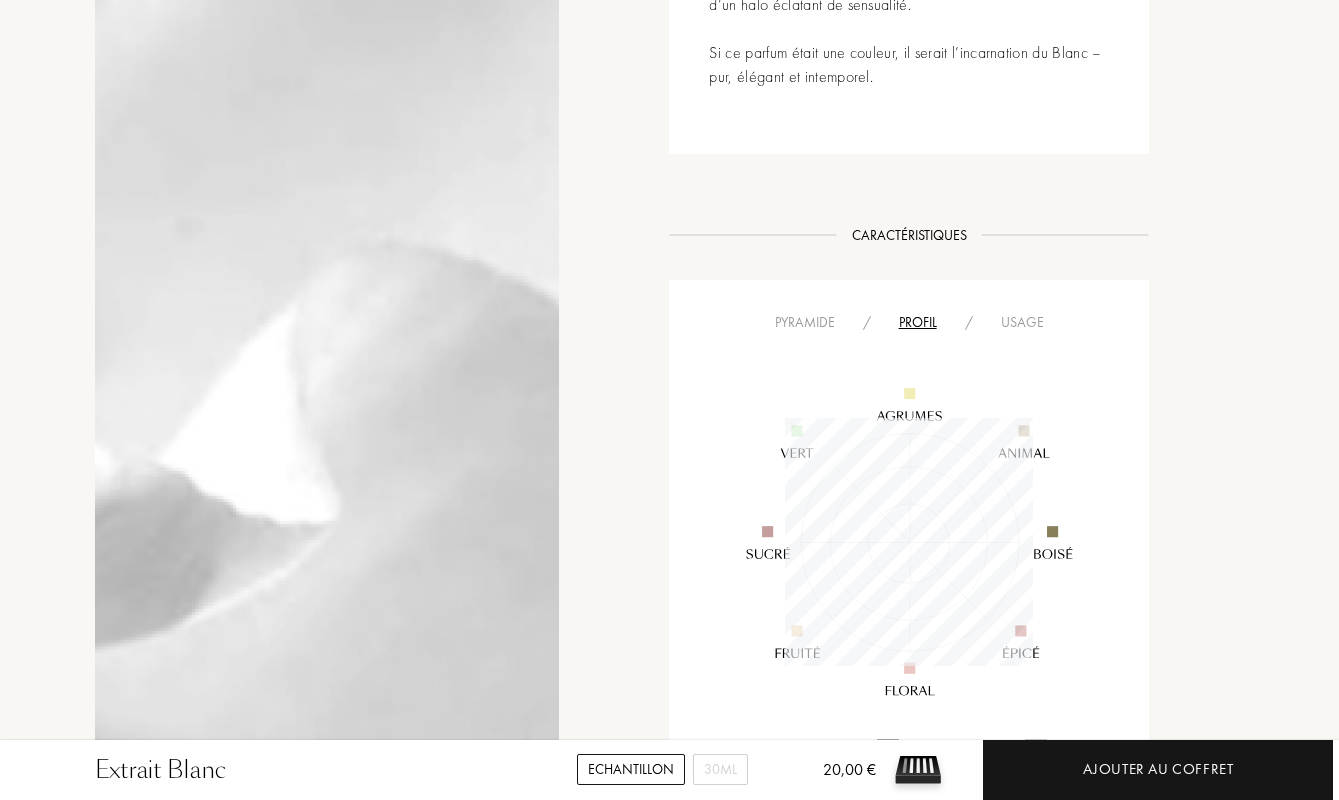 scroll, scrollTop: 999752, scrollLeft: 999752, axis: both 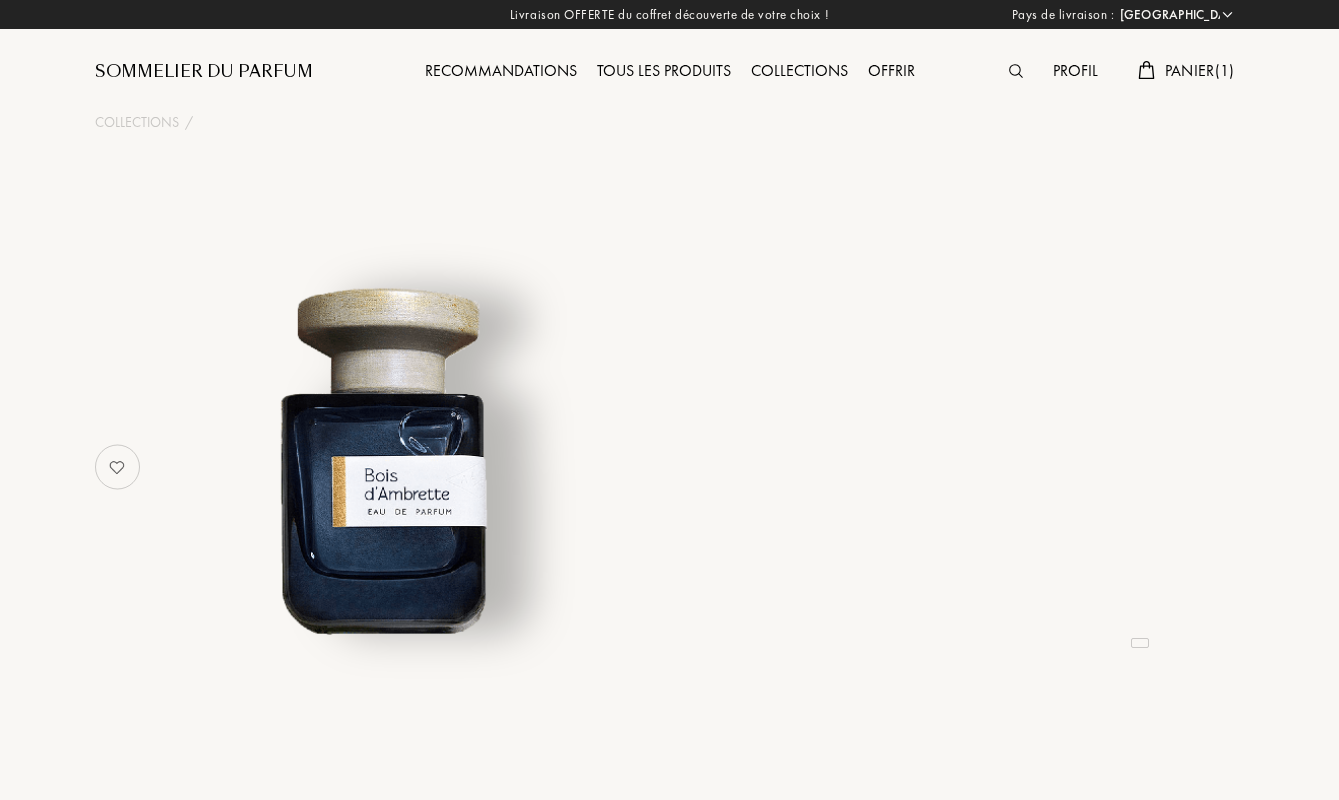 select on "FR" 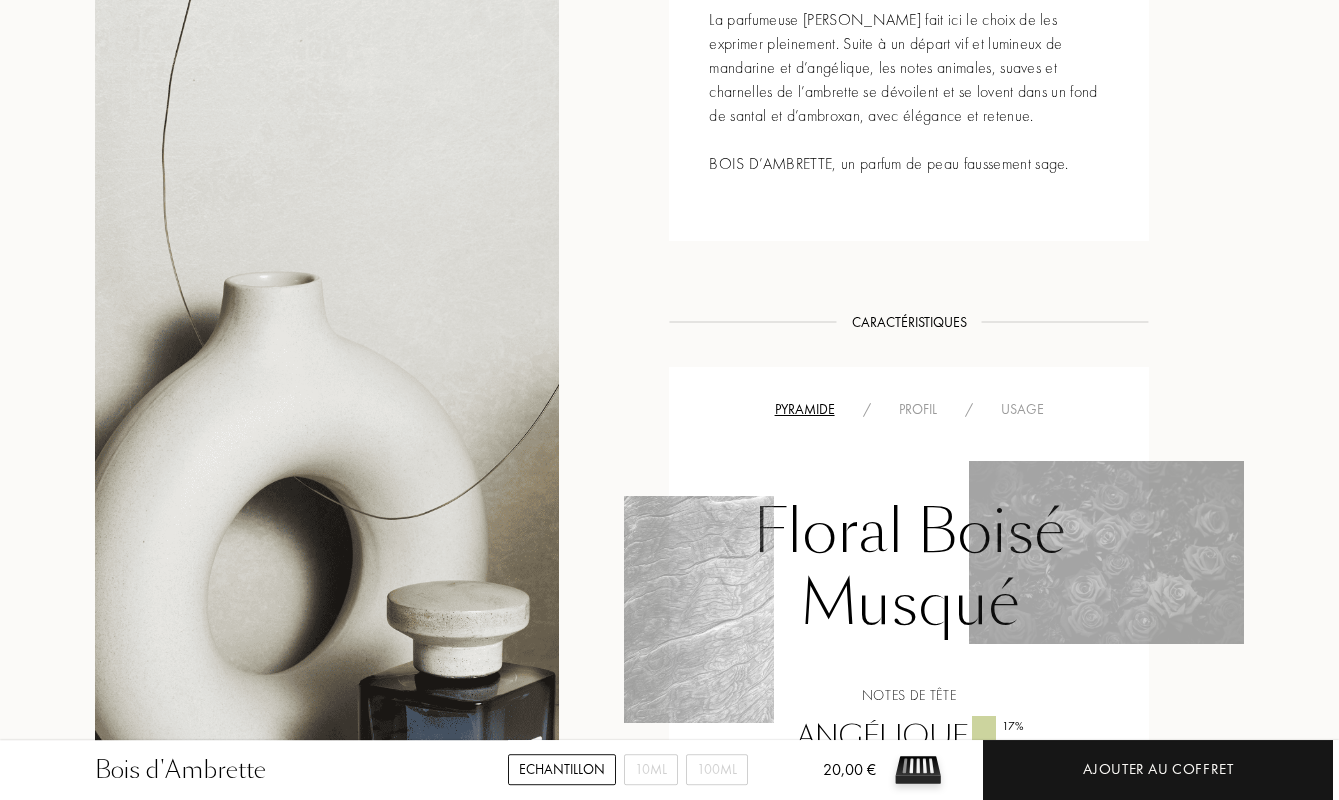 scroll, scrollTop: 1080, scrollLeft: 0, axis: vertical 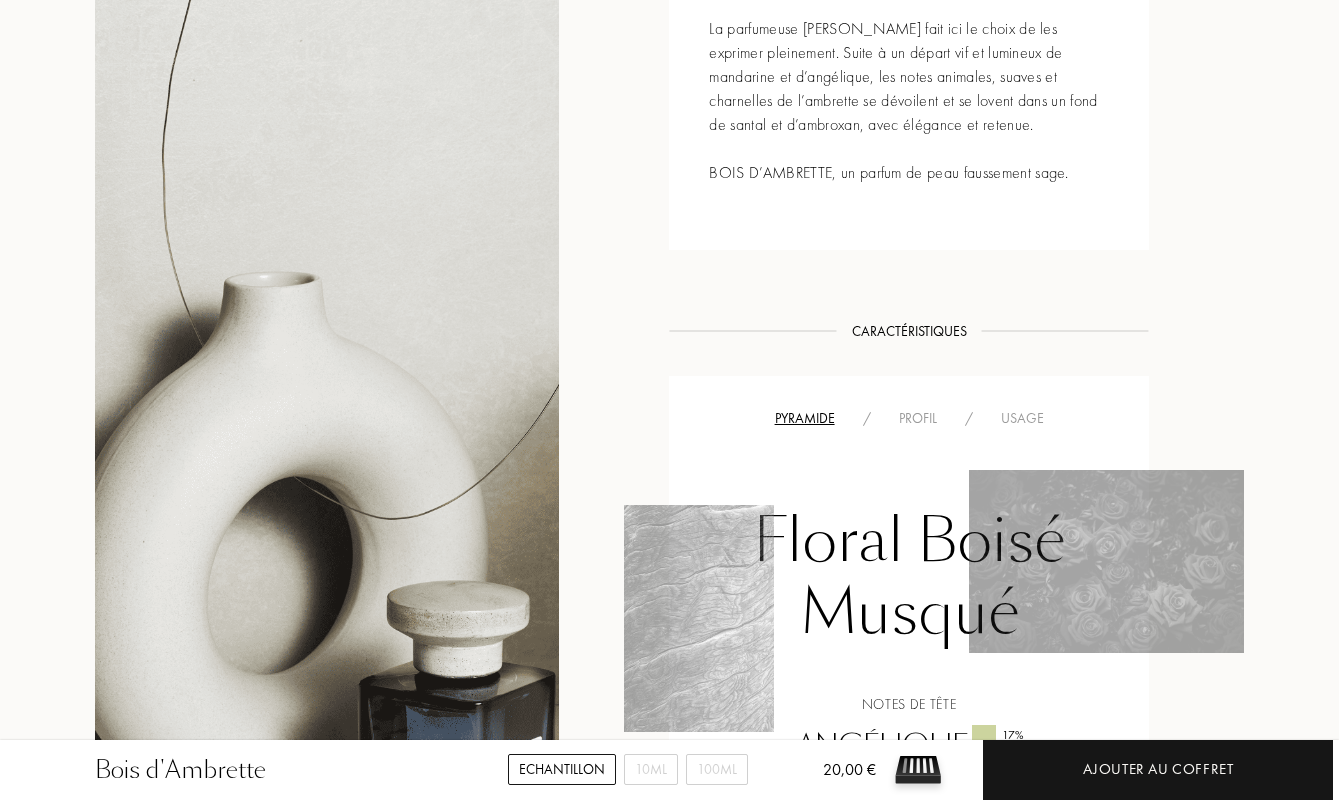 click on "Profil" at bounding box center (918, 418) 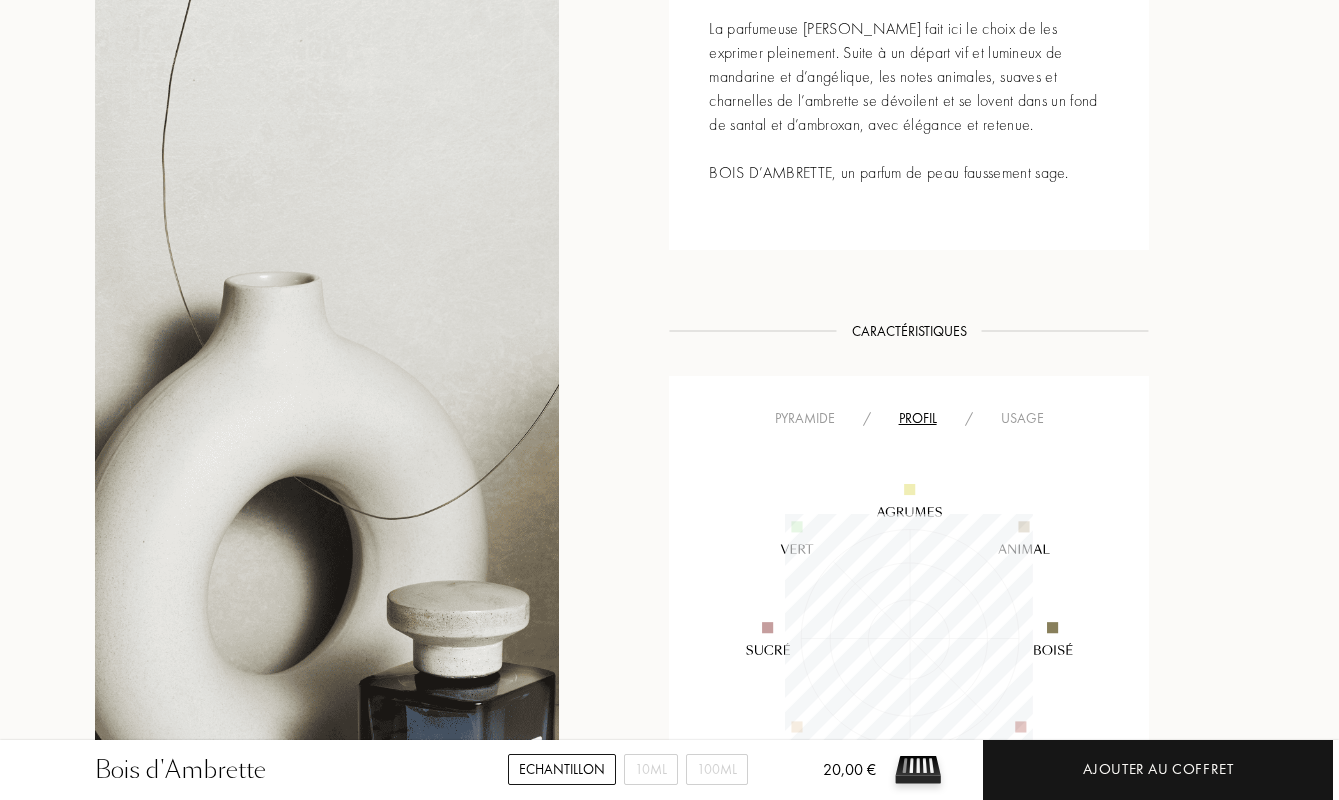 scroll, scrollTop: 999752, scrollLeft: 999752, axis: both 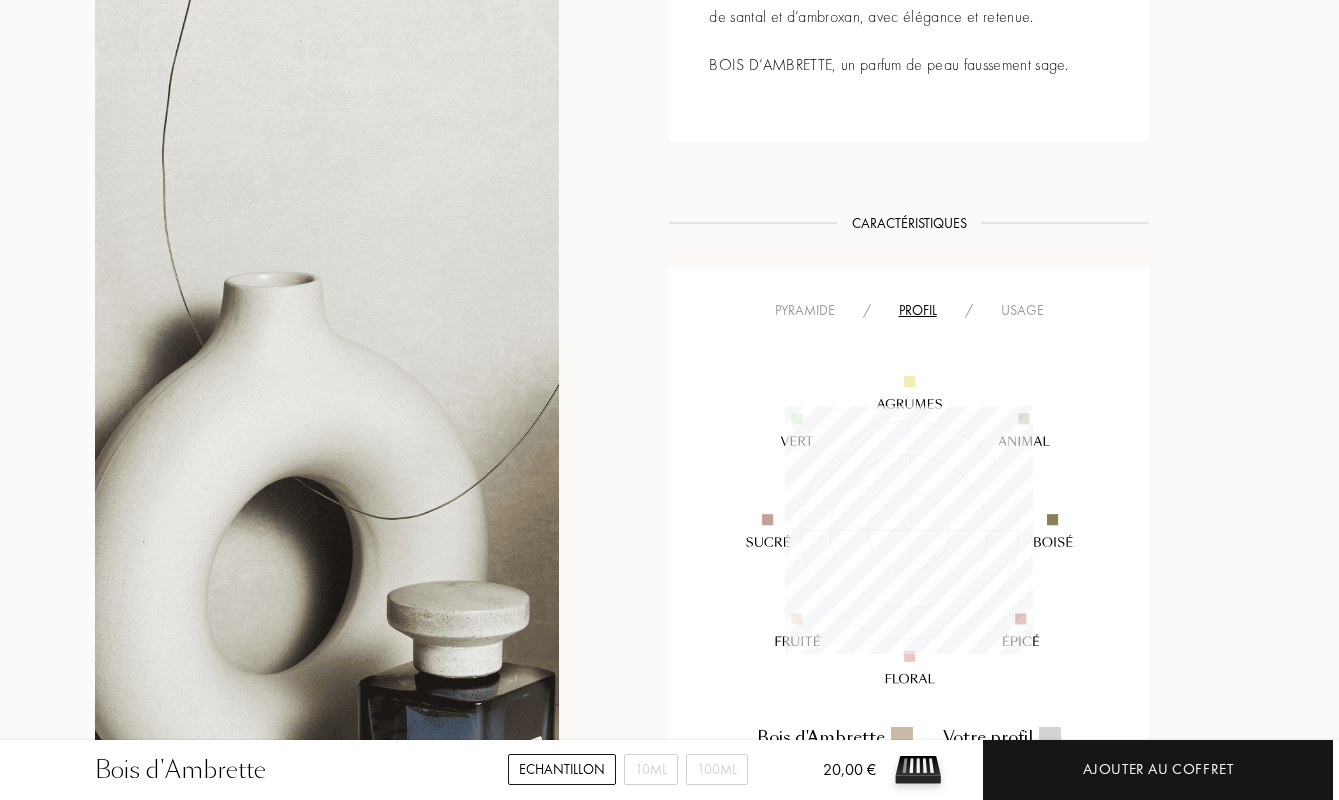 click on "Usage" at bounding box center (1022, 310) 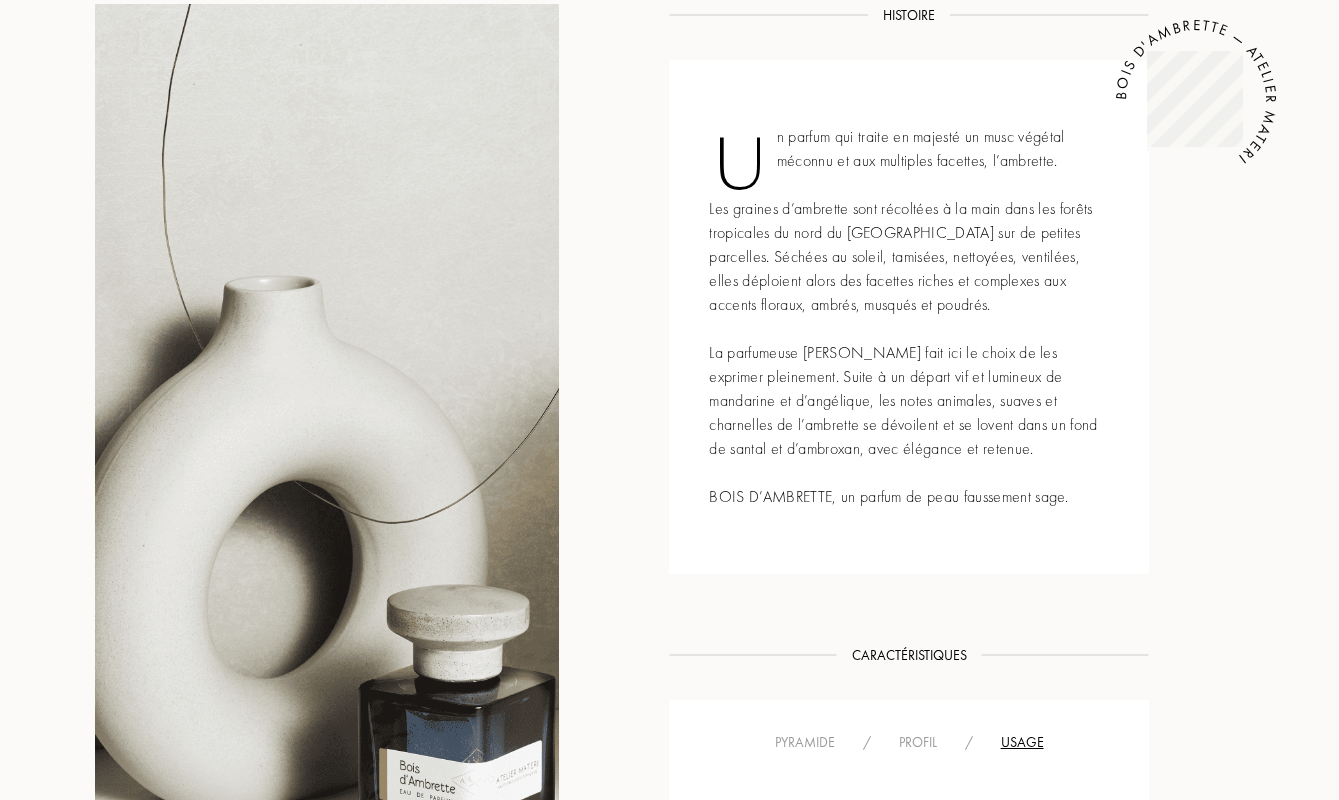 scroll, scrollTop: 108, scrollLeft: 0, axis: vertical 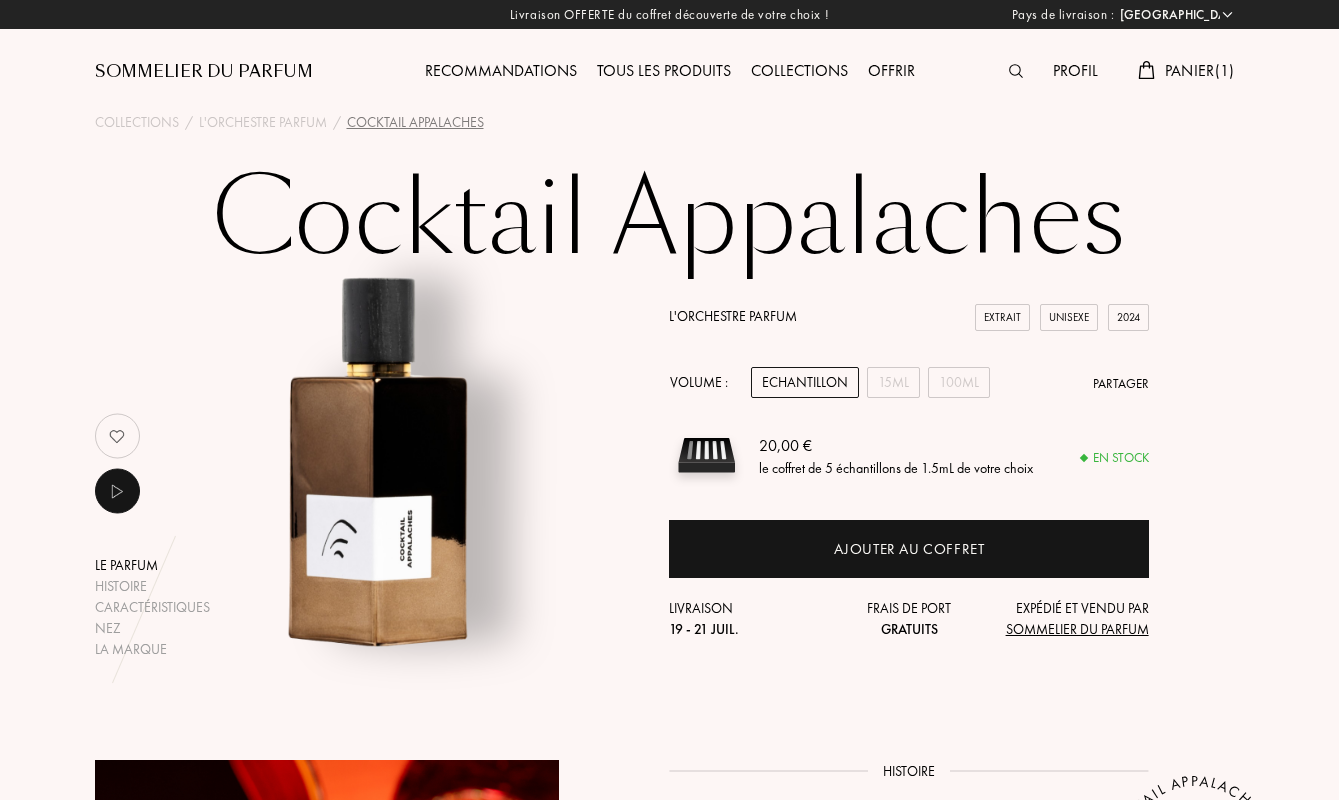 select on "FR" 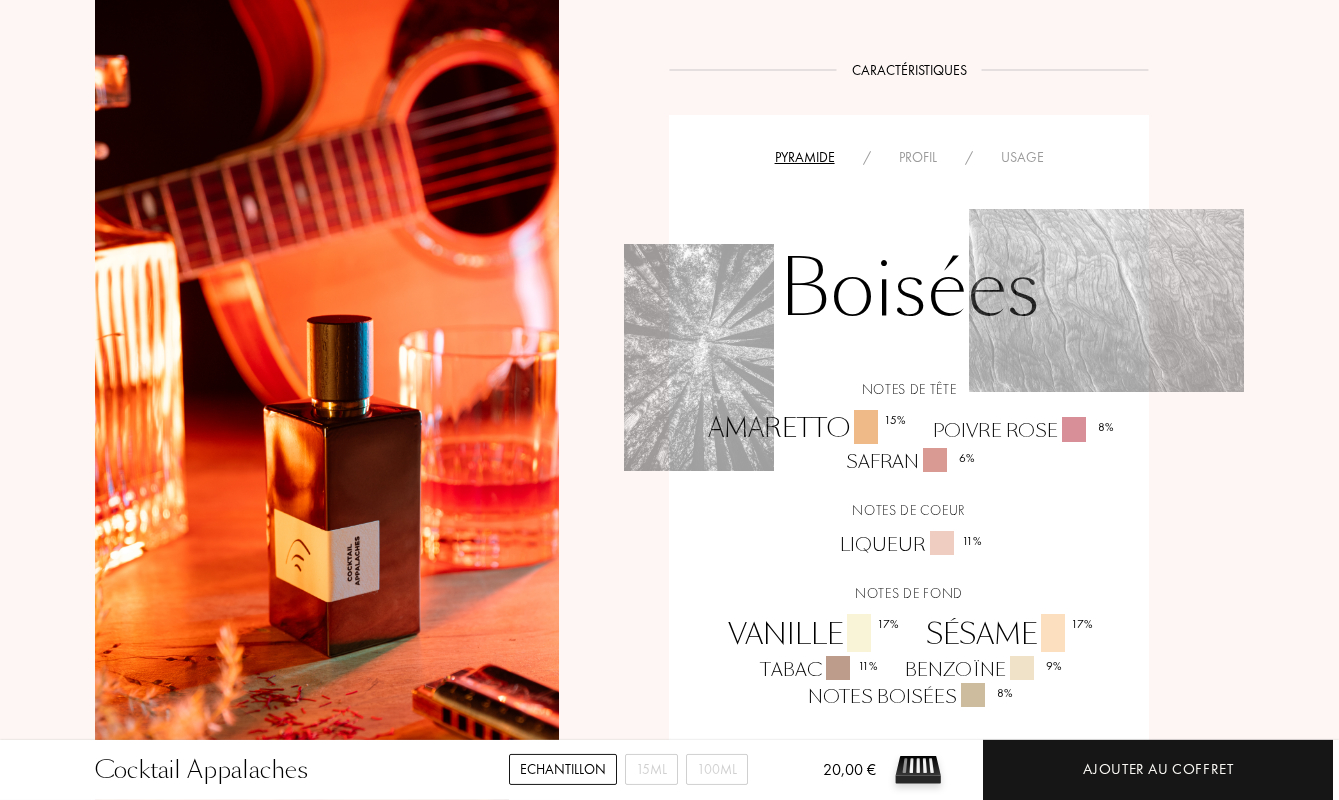 scroll, scrollTop: 1188, scrollLeft: 0, axis: vertical 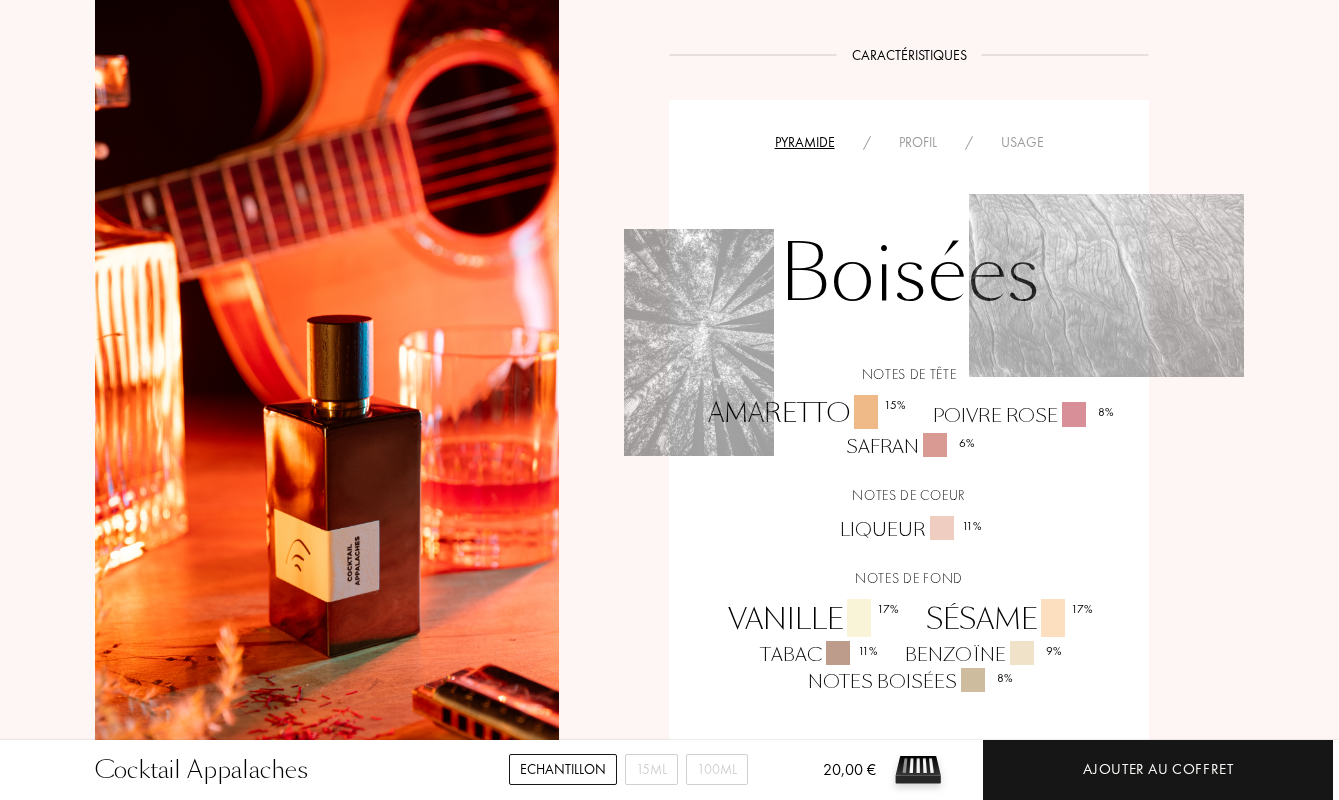 click on "Profil" at bounding box center [918, 142] 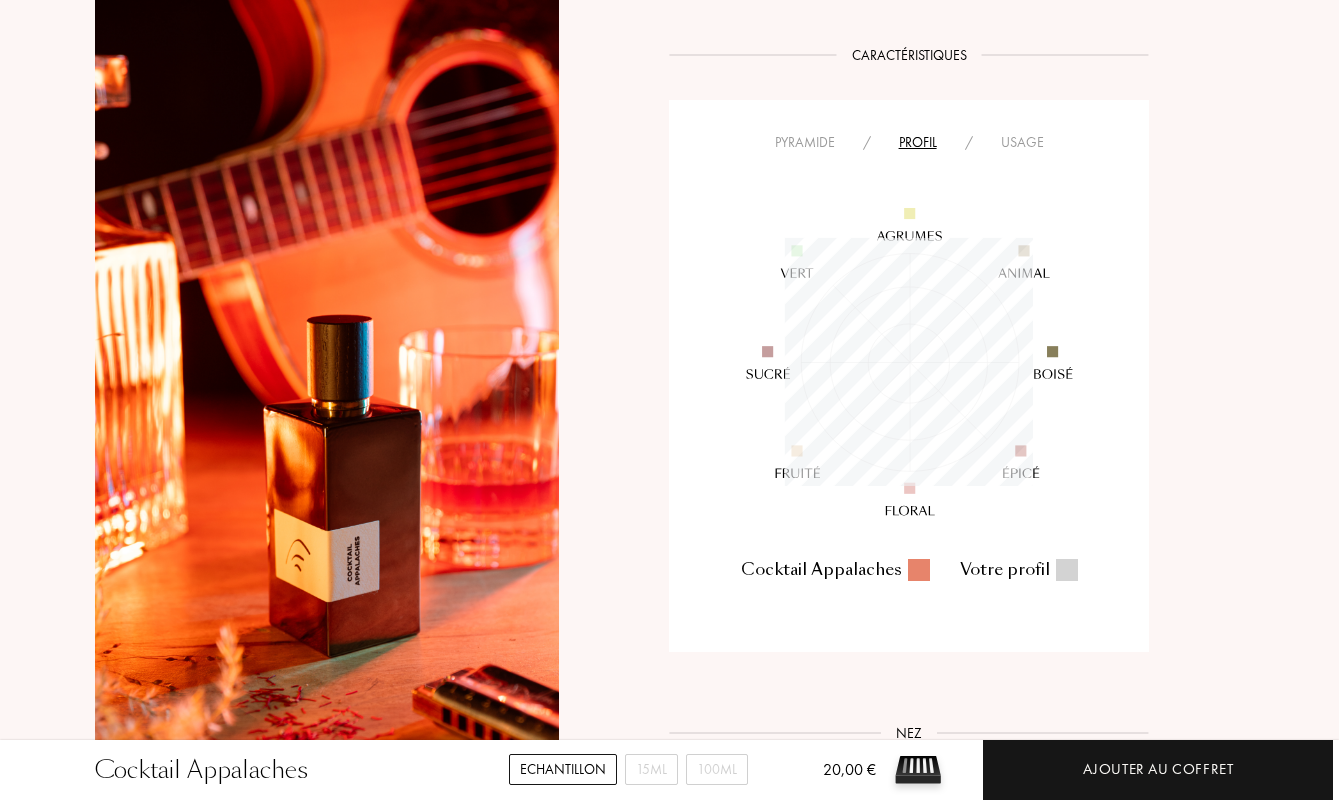 scroll, scrollTop: 999752, scrollLeft: 999752, axis: both 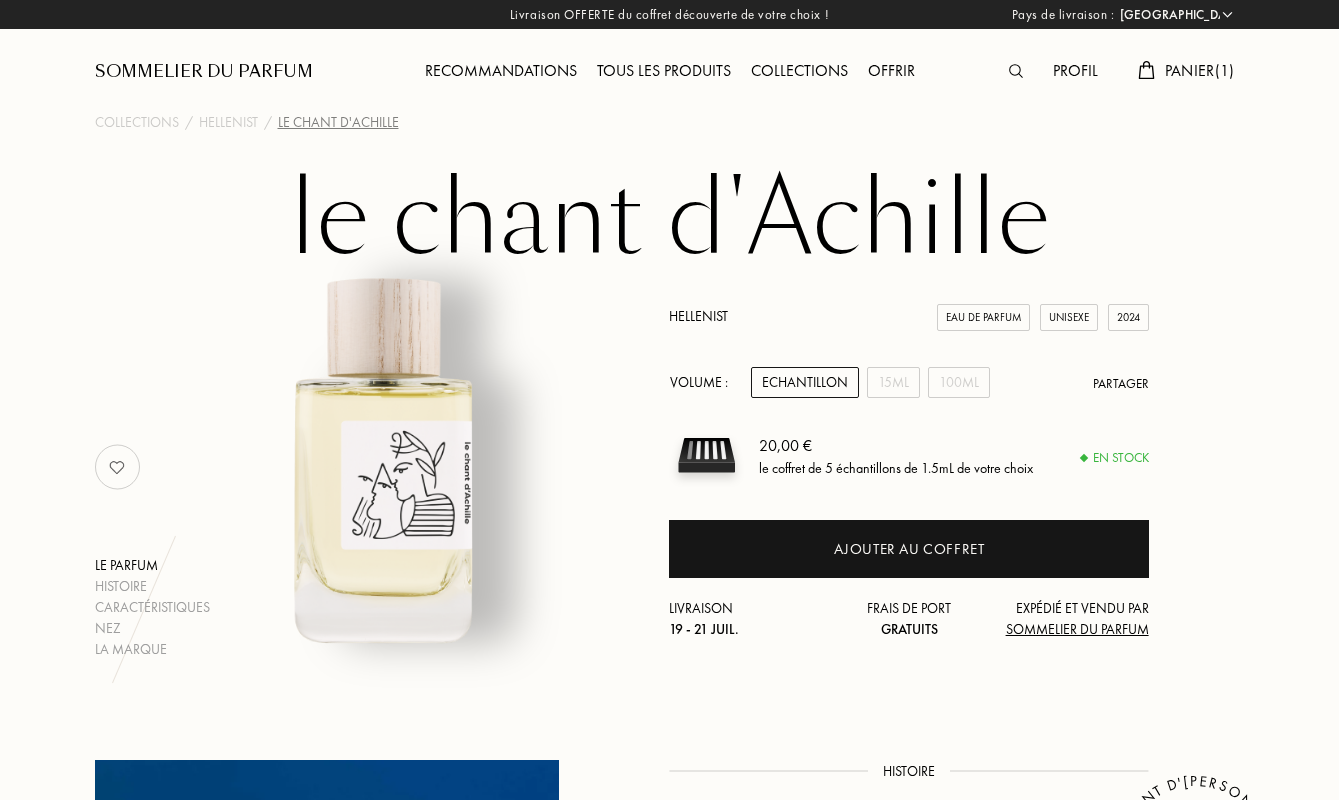 select on "FR" 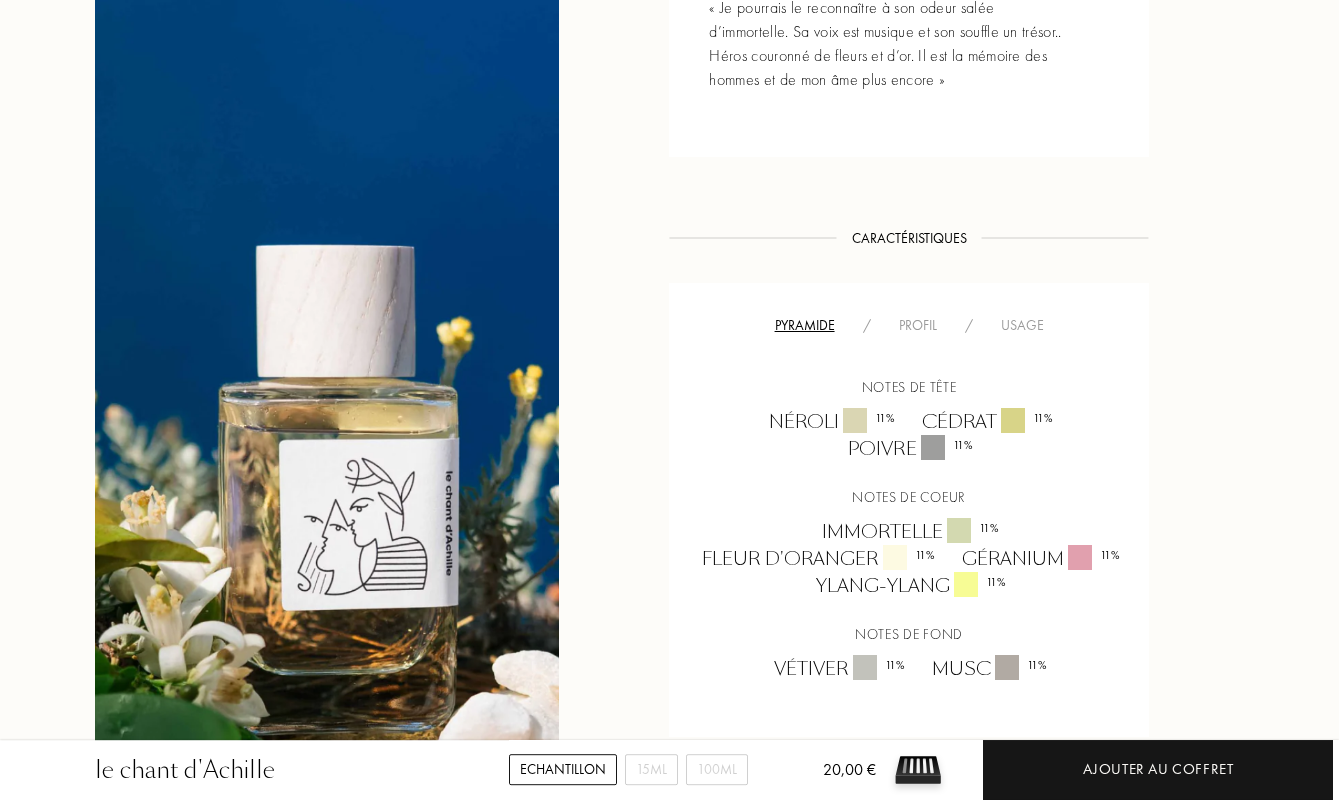 scroll, scrollTop: 1188, scrollLeft: 0, axis: vertical 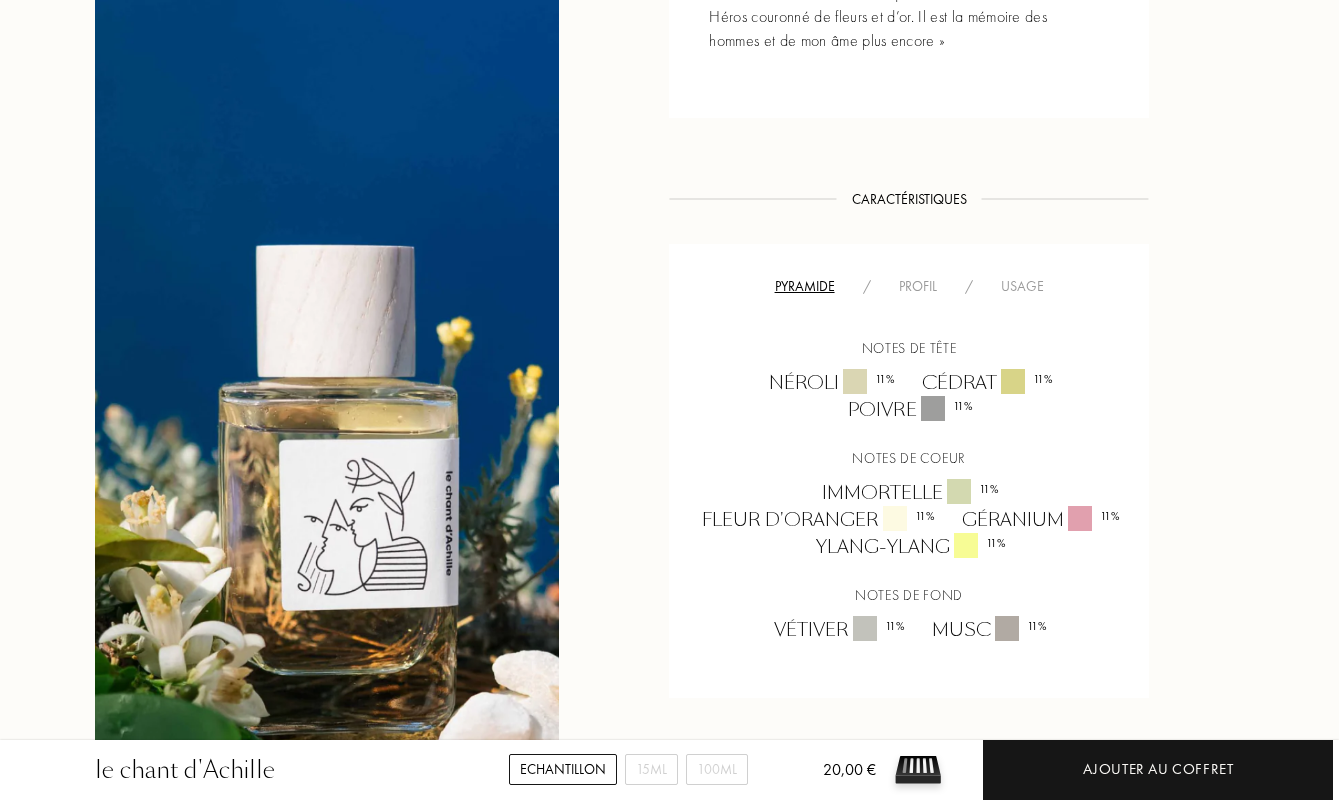 click on "Profil" at bounding box center [918, 286] 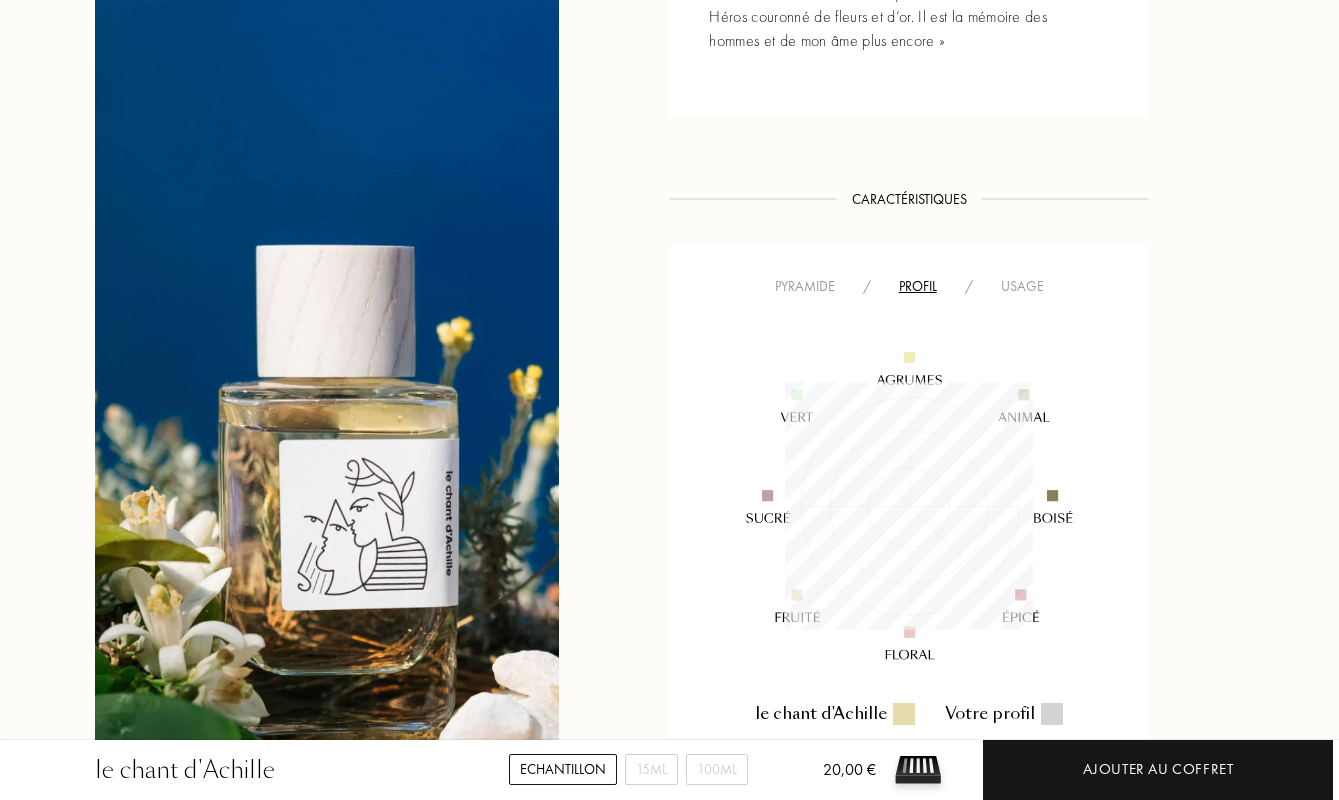 scroll, scrollTop: 999752, scrollLeft: 999752, axis: both 